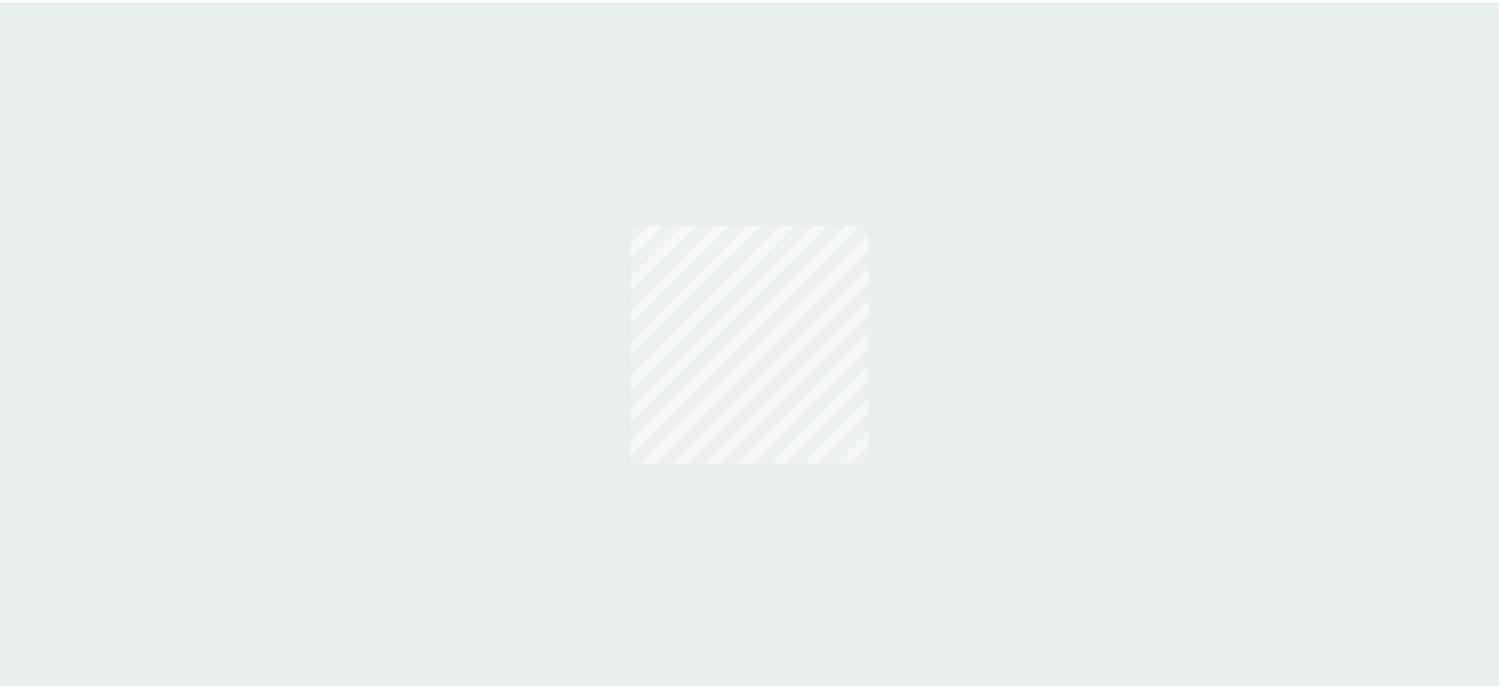 scroll, scrollTop: 0, scrollLeft: 0, axis: both 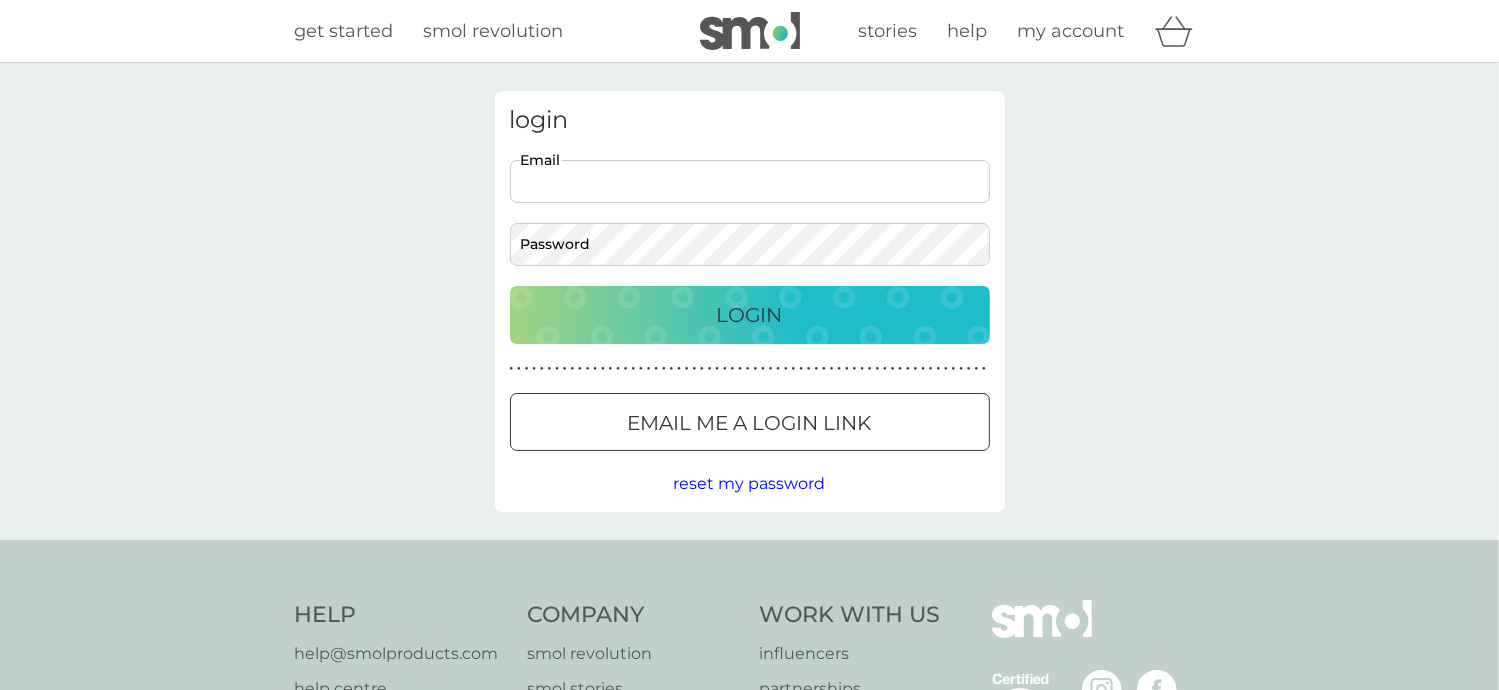 click on "Email" at bounding box center [750, 181] 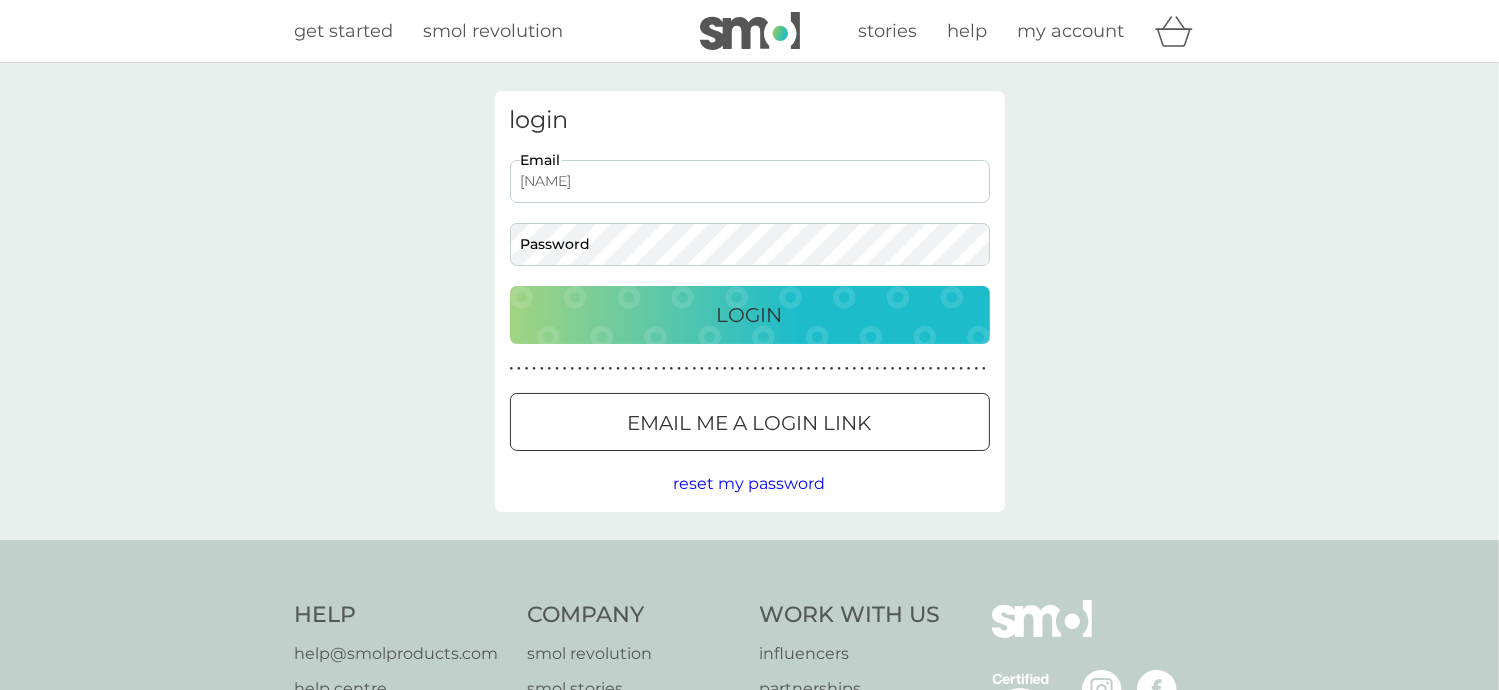 scroll, scrollTop: 0, scrollLeft: 0, axis: both 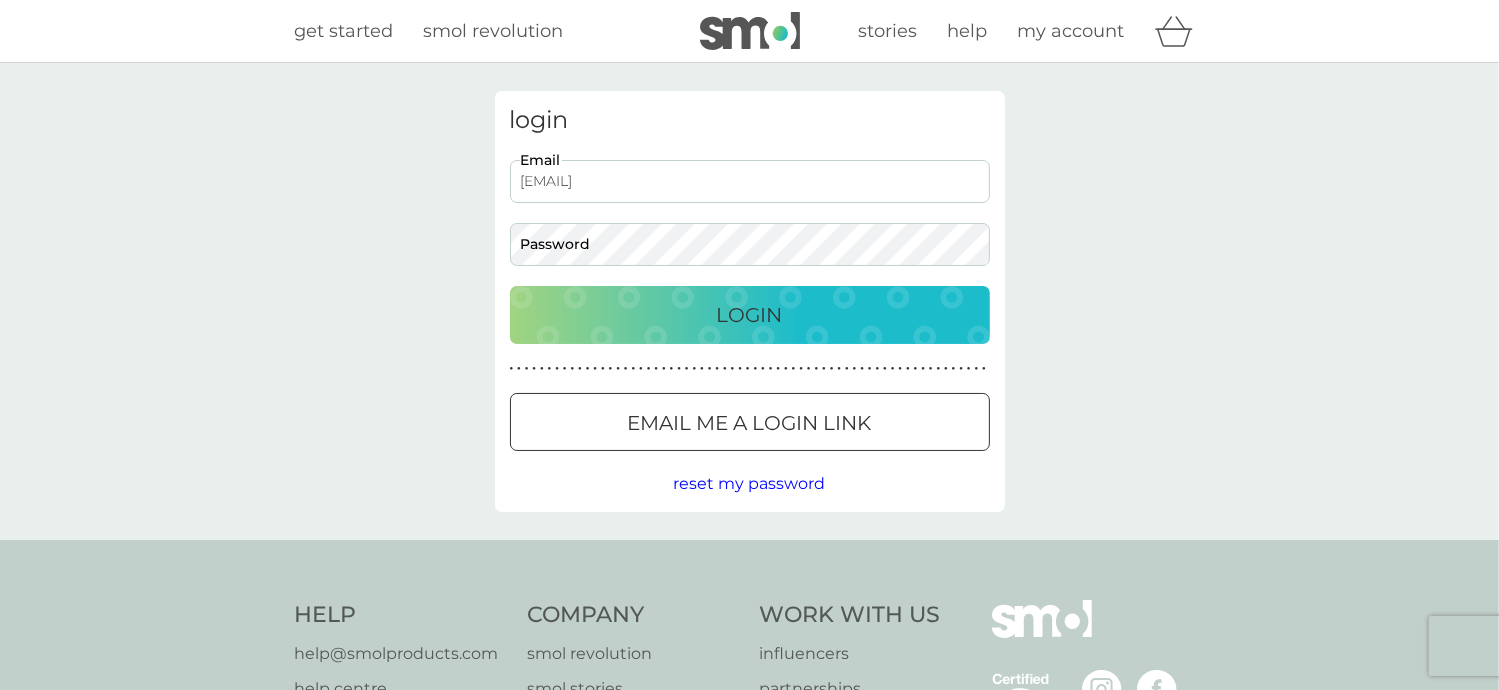 type on "[EMAIL]" 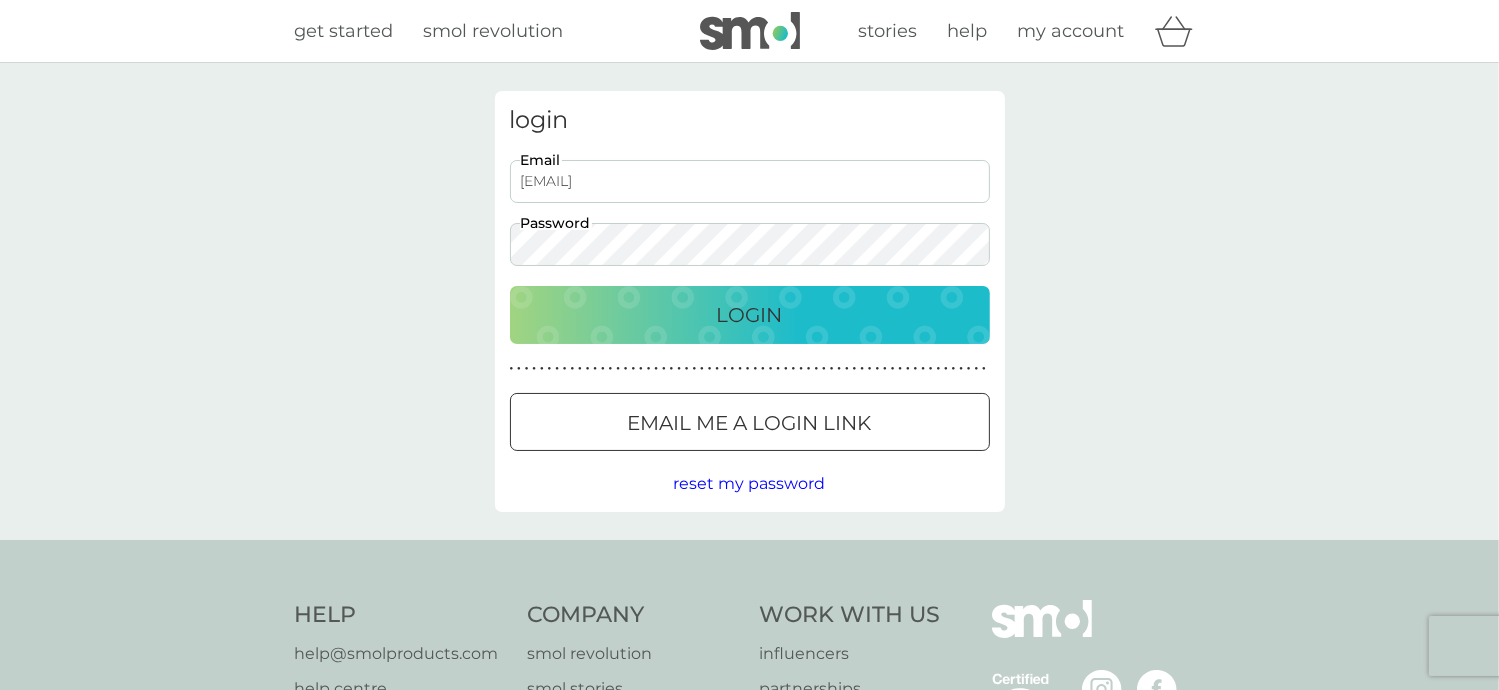 click on "Login" at bounding box center [750, 315] 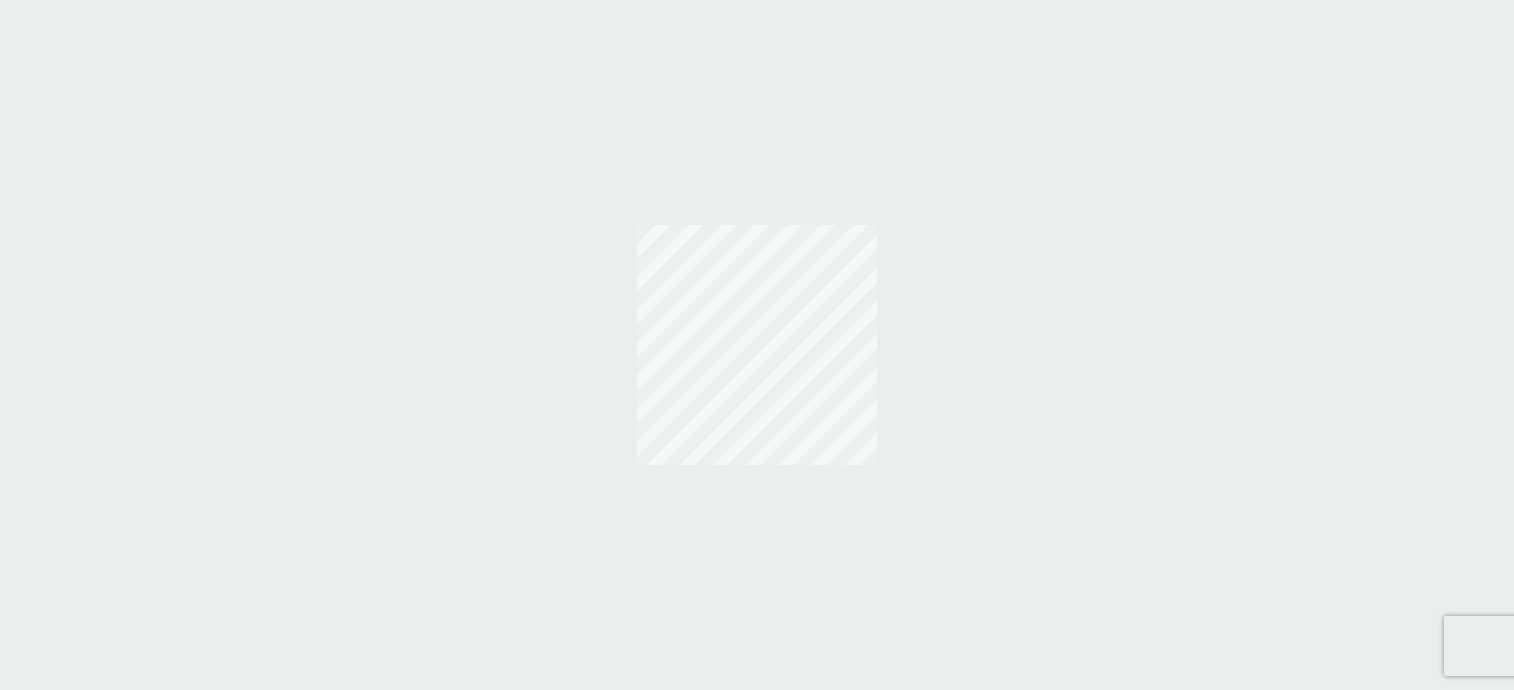 scroll, scrollTop: 0, scrollLeft: 0, axis: both 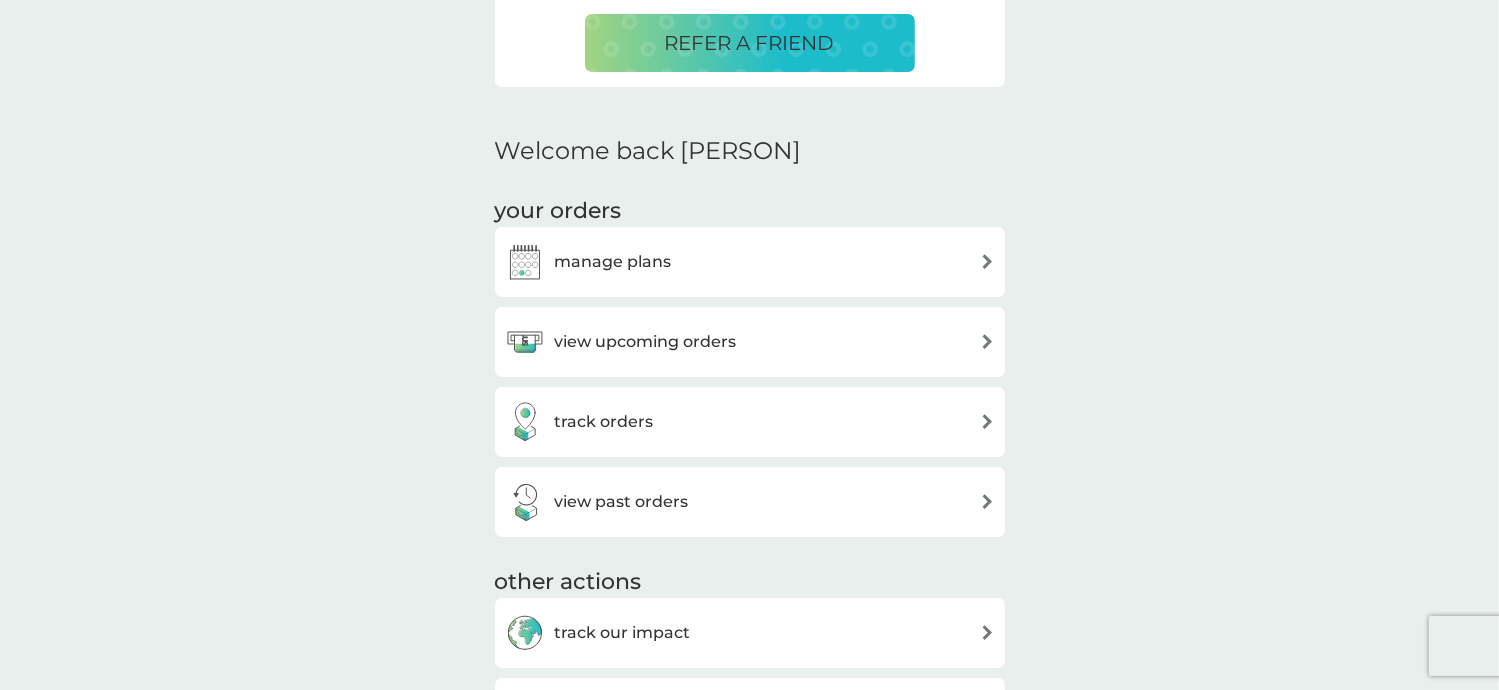 click on "manage plans" at bounding box center (613, 262) 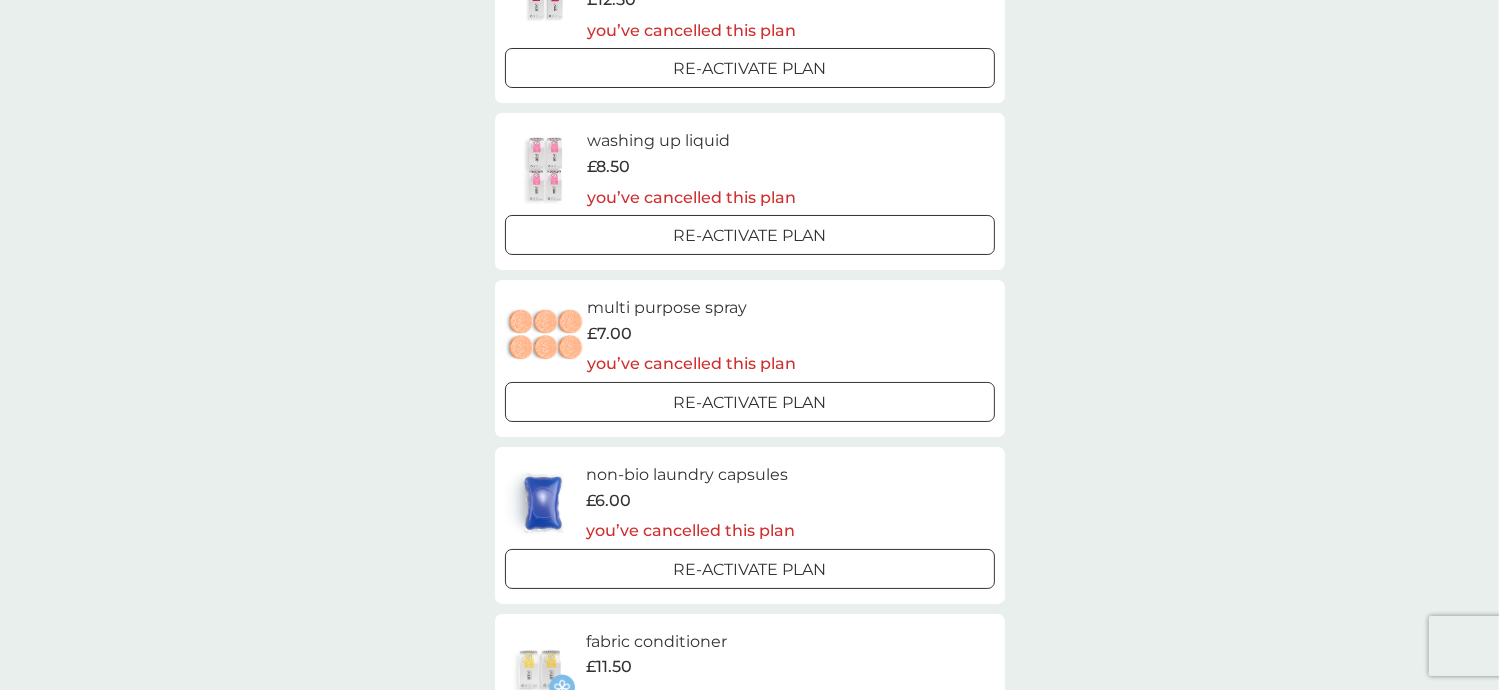 scroll, scrollTop: 400, scrollLeft: 0, axis: vertical 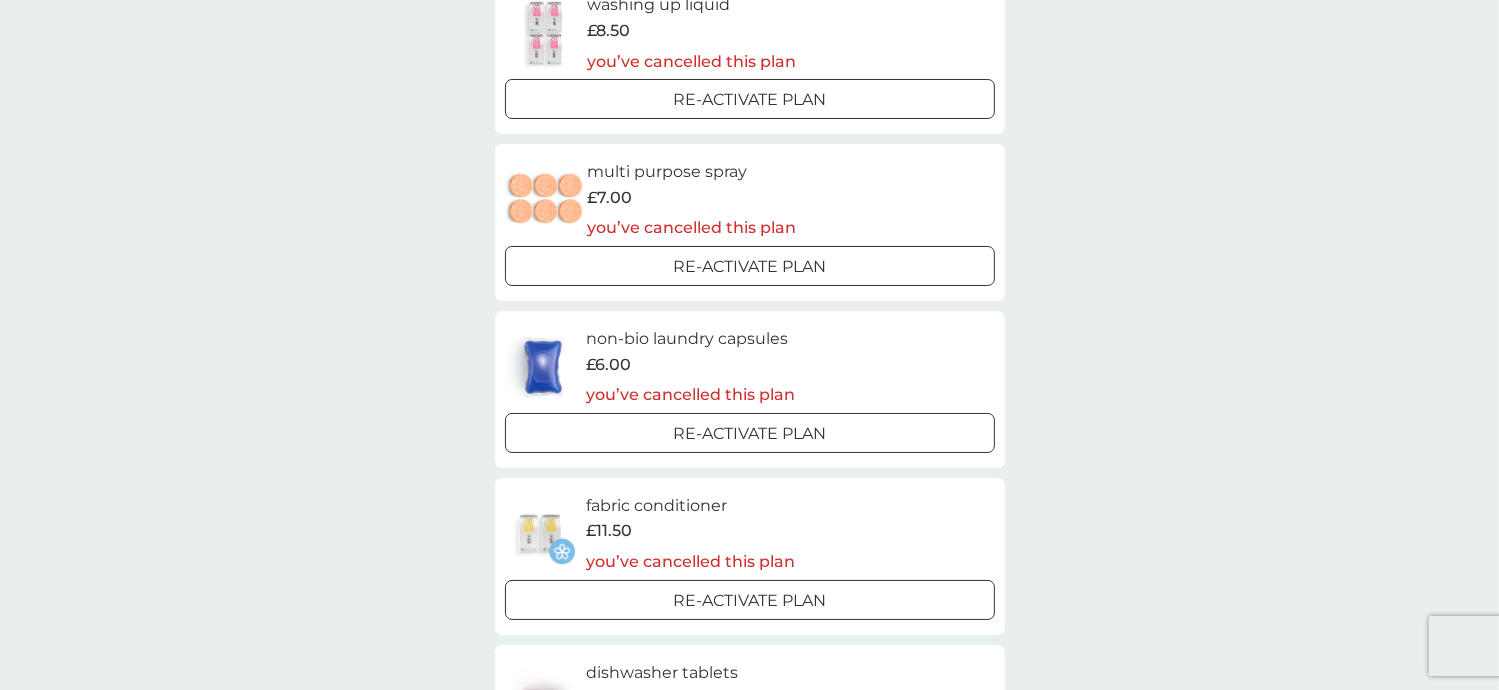 click on "Re-activate Plan" at bounding box center (749, 434) 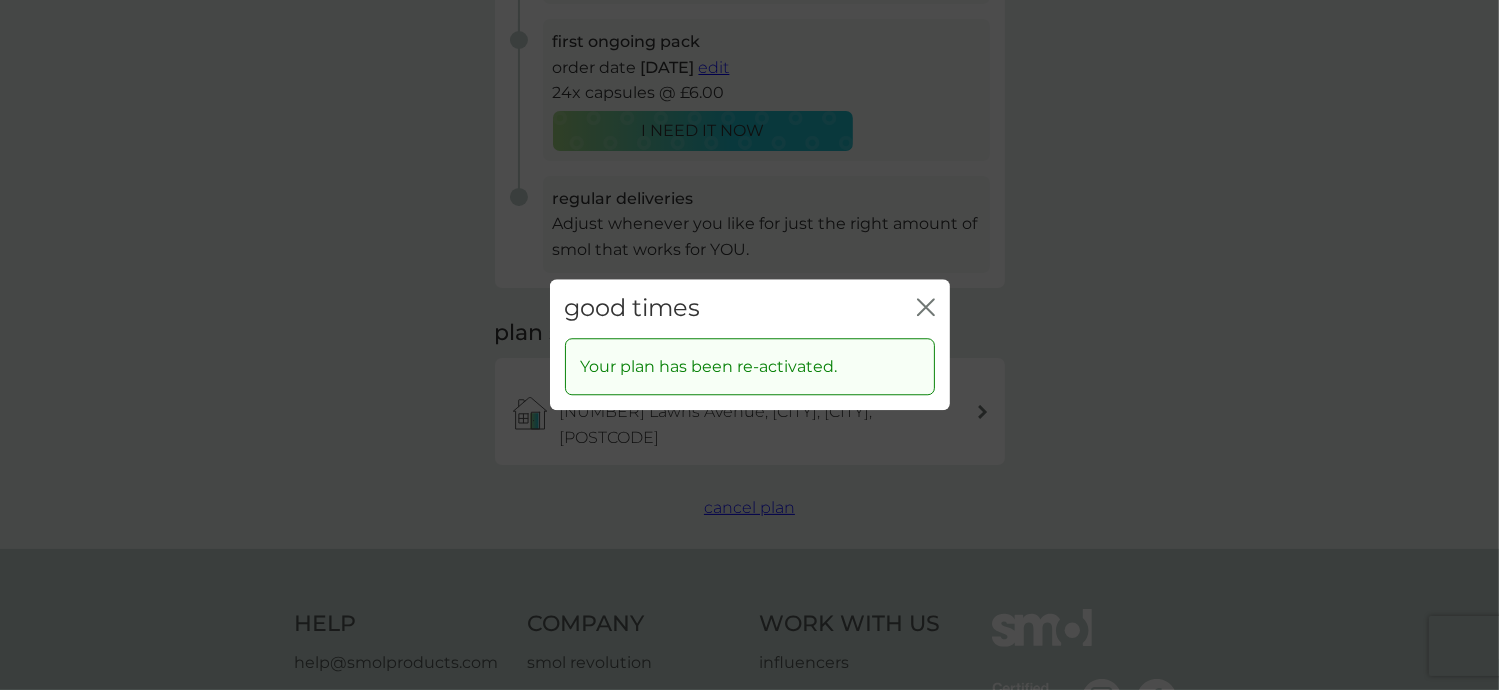 scroll, scrollTop: 0, scrollLeft: 0, axis: both 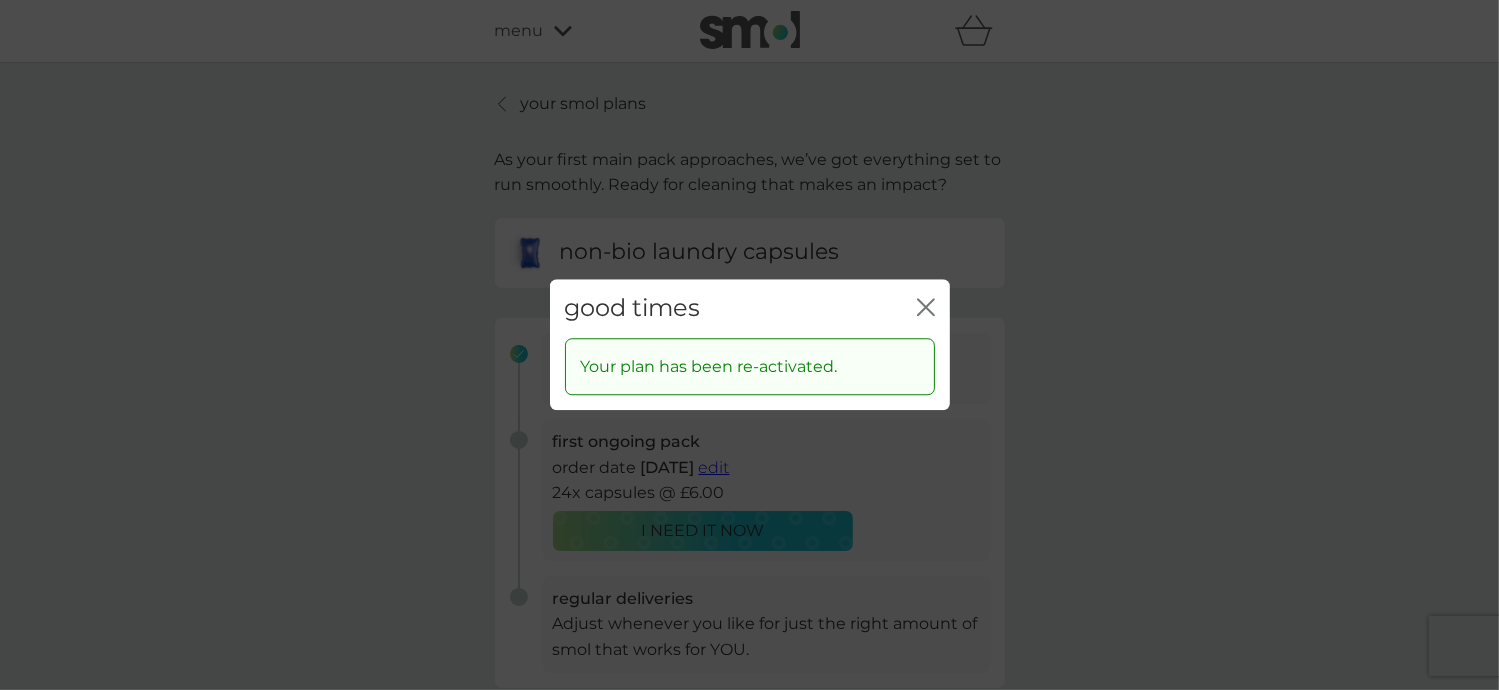 click on "close" 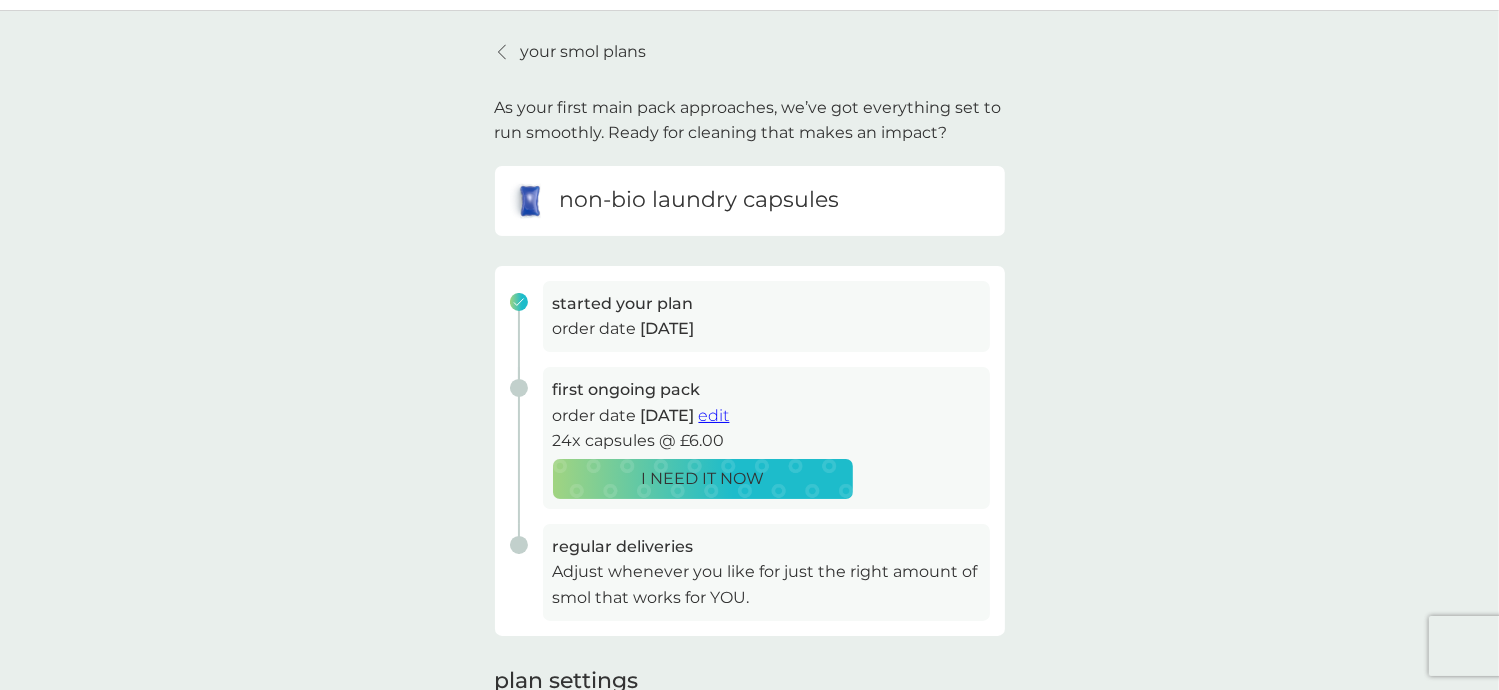 scroll, scrollTop: 100, scrollLeft: 0, axis: vertical 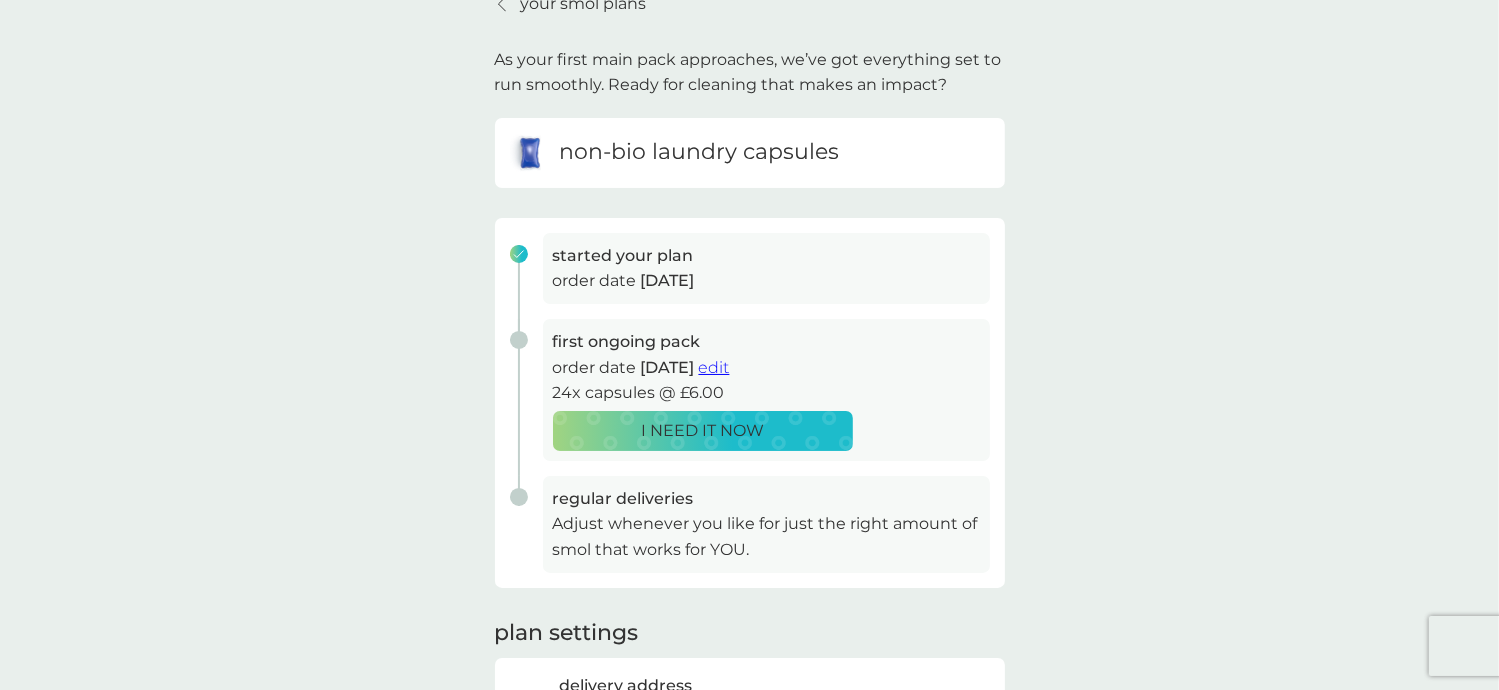 click on "I NEED IT NOW" at bounding box center [702, 431] 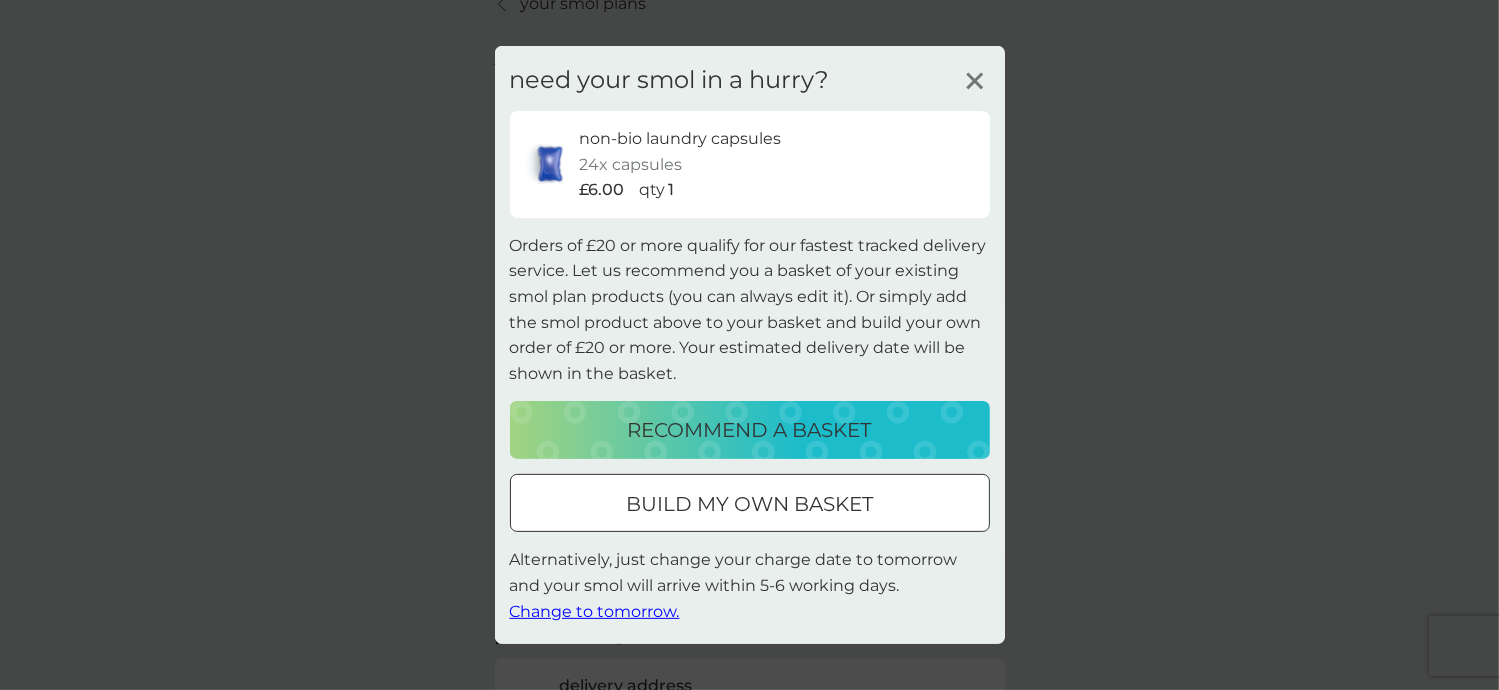 click at bounding box center [750, 504] 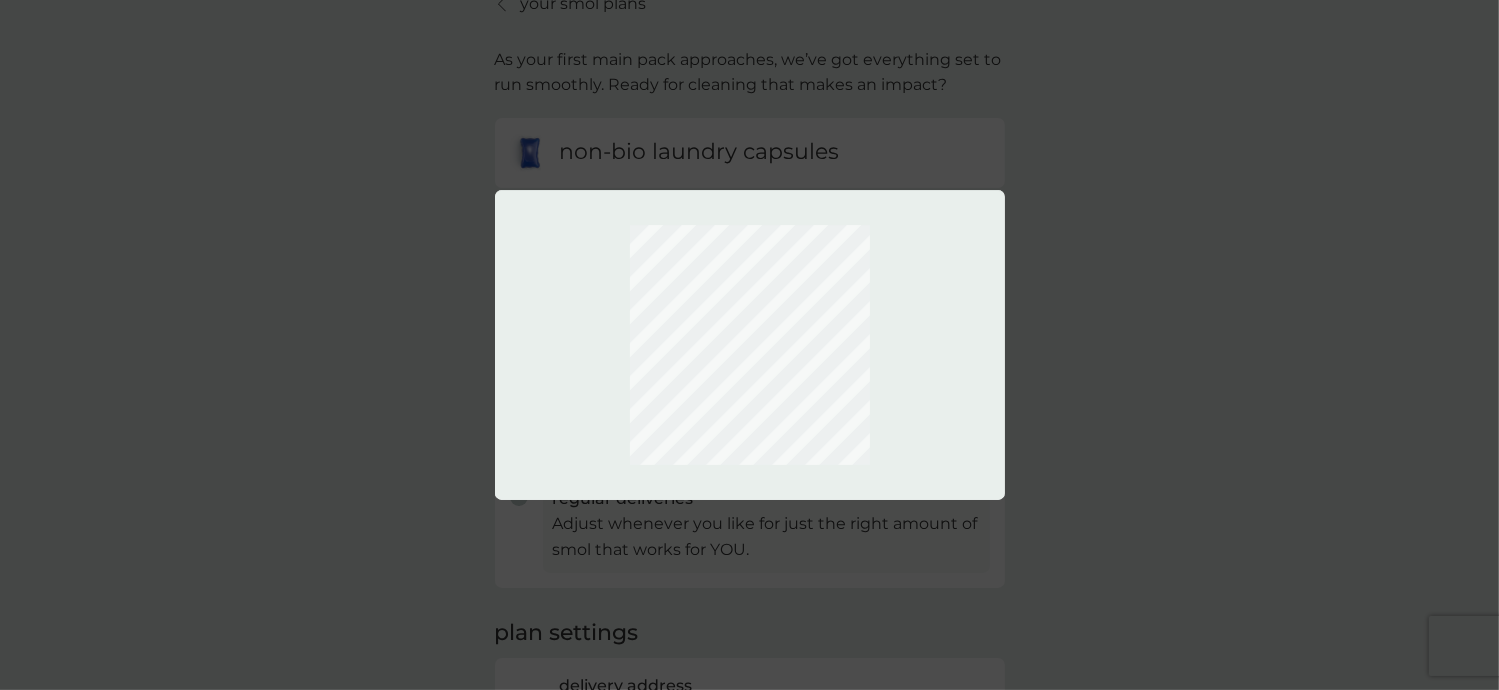 scroll, scrollTop: 0, scrollLeft: 0, axis: both 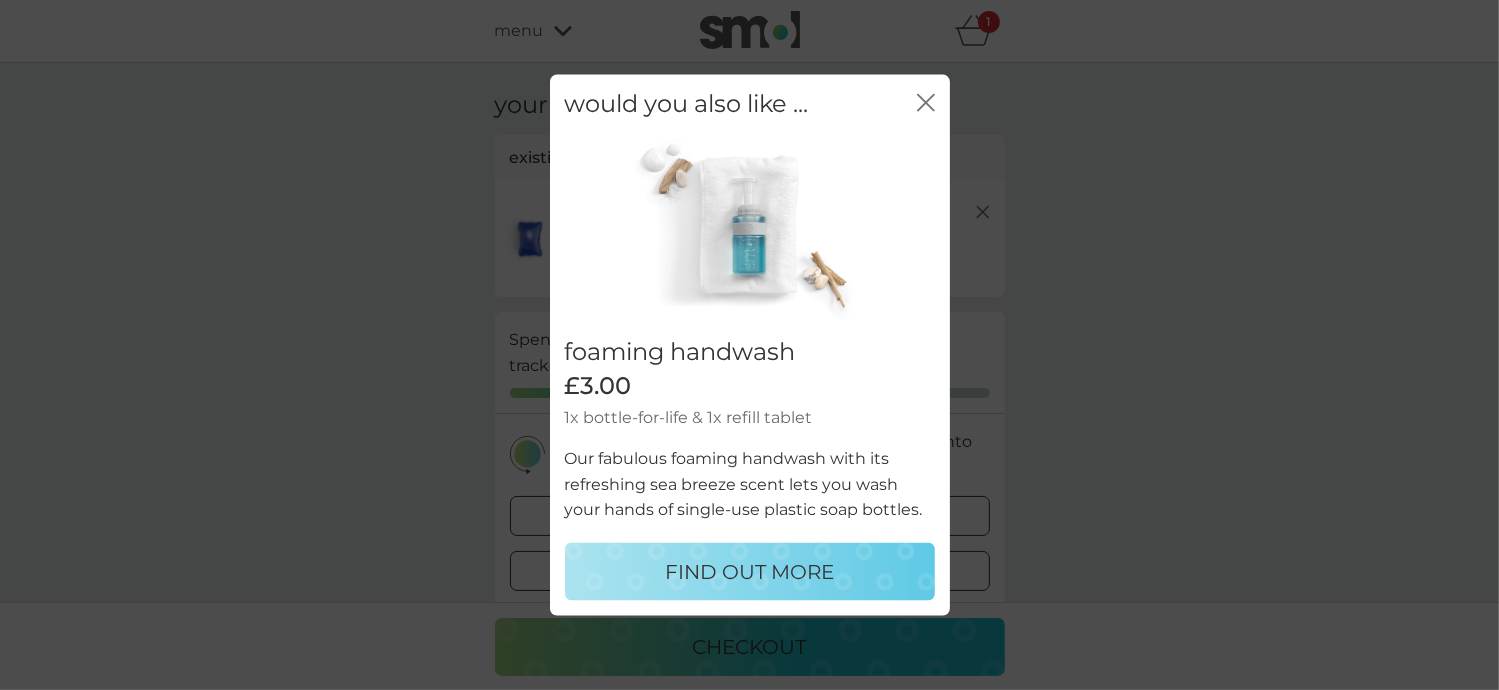 click on "FIND OUT MORE" at bounding box center (749, 571) 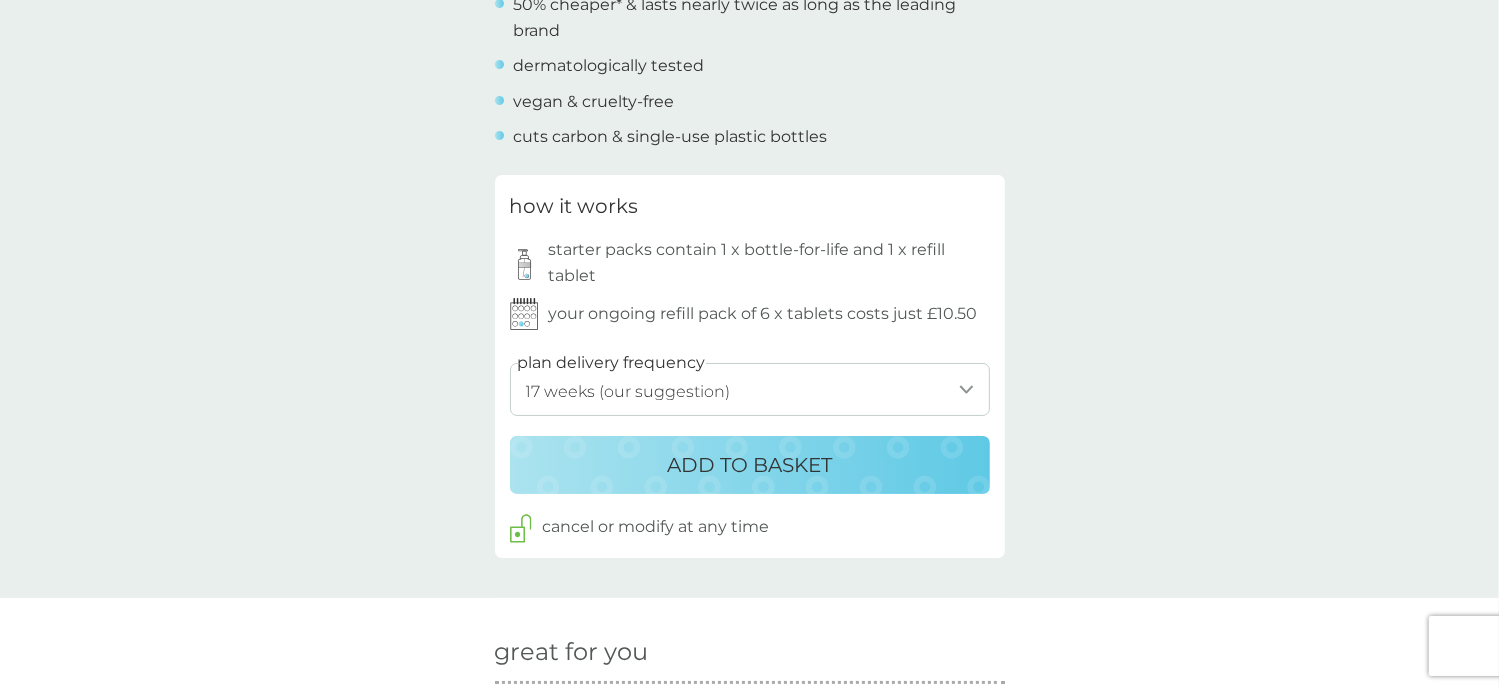 scroll, scrollTop: 900, scrollLeft: 0, axis: vertical 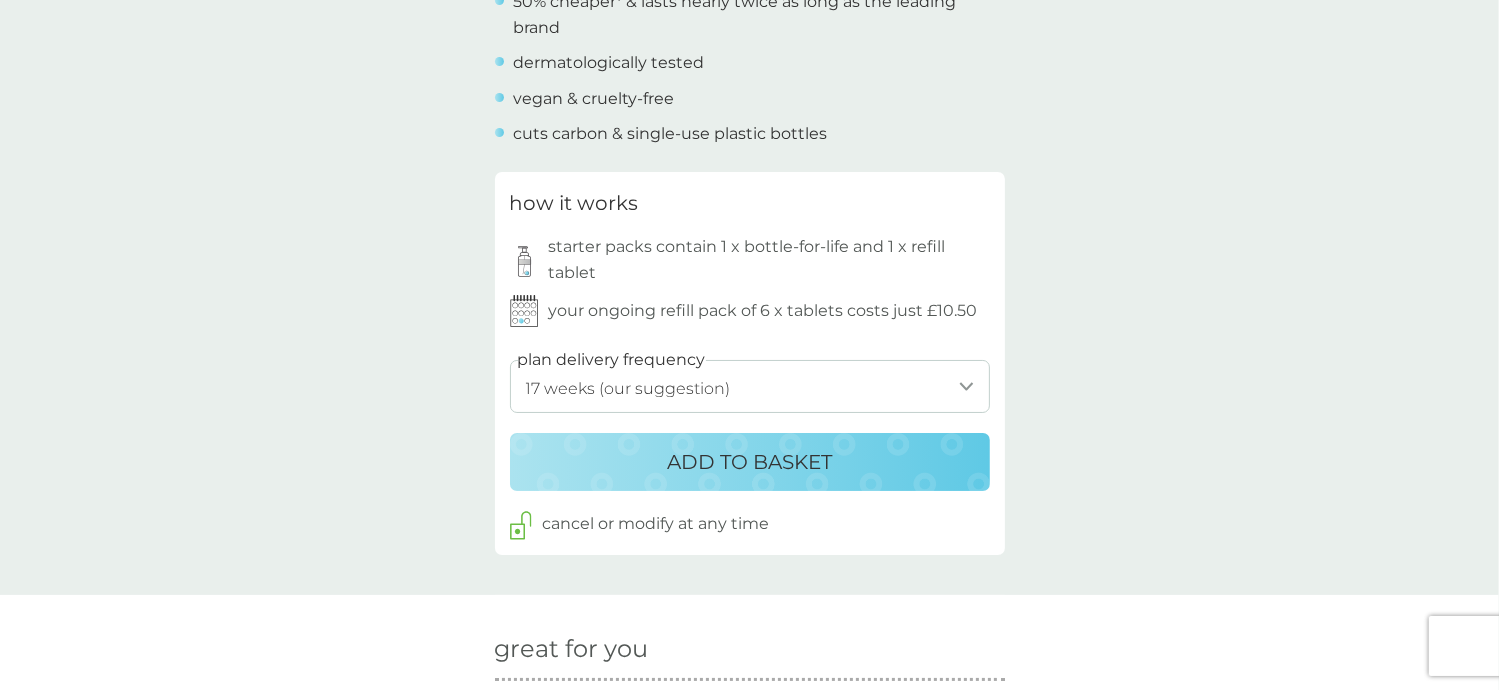 click on "ADD TO BASKET" at bounding box center (749, 462) 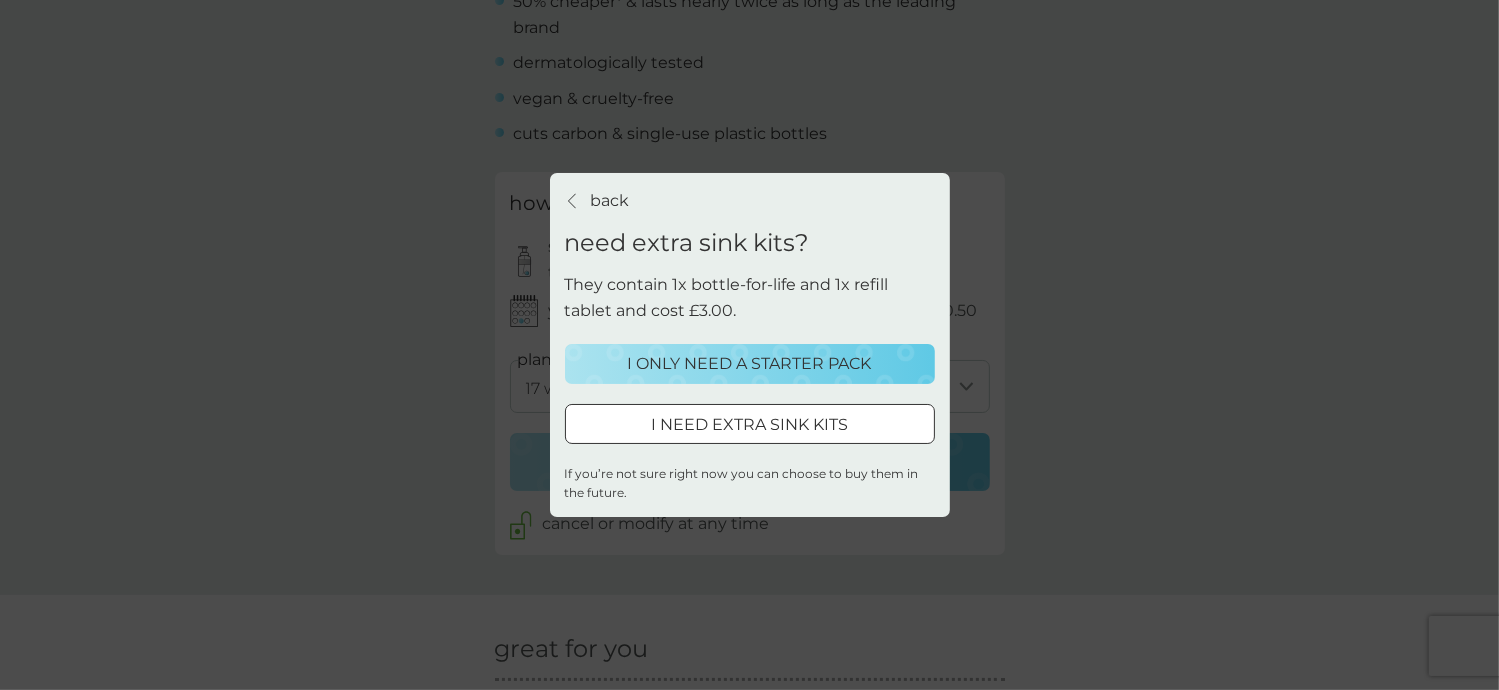 click on "I ONLY NEED A STARTER PACK" at bounding box center [750, 364] 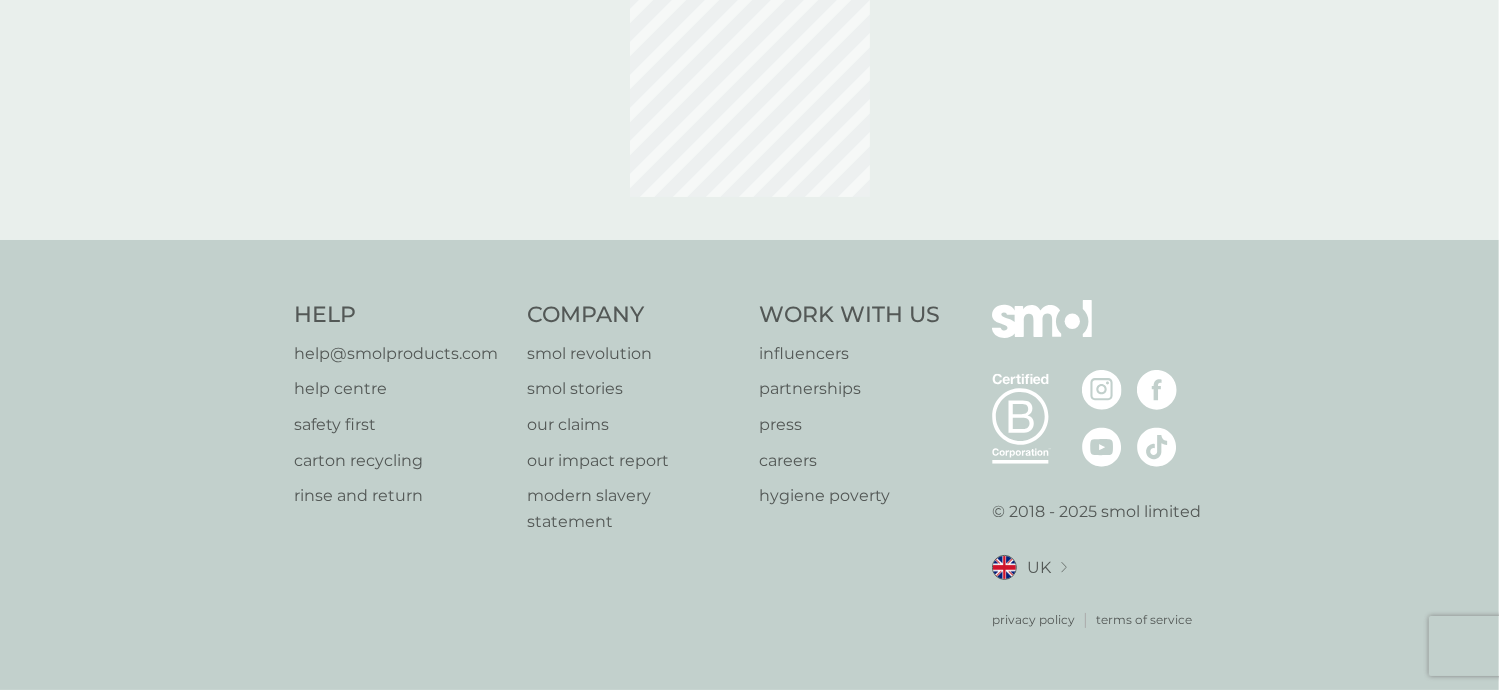 scroll, scrollTop: 0, scrollLeft: 0, axis: both 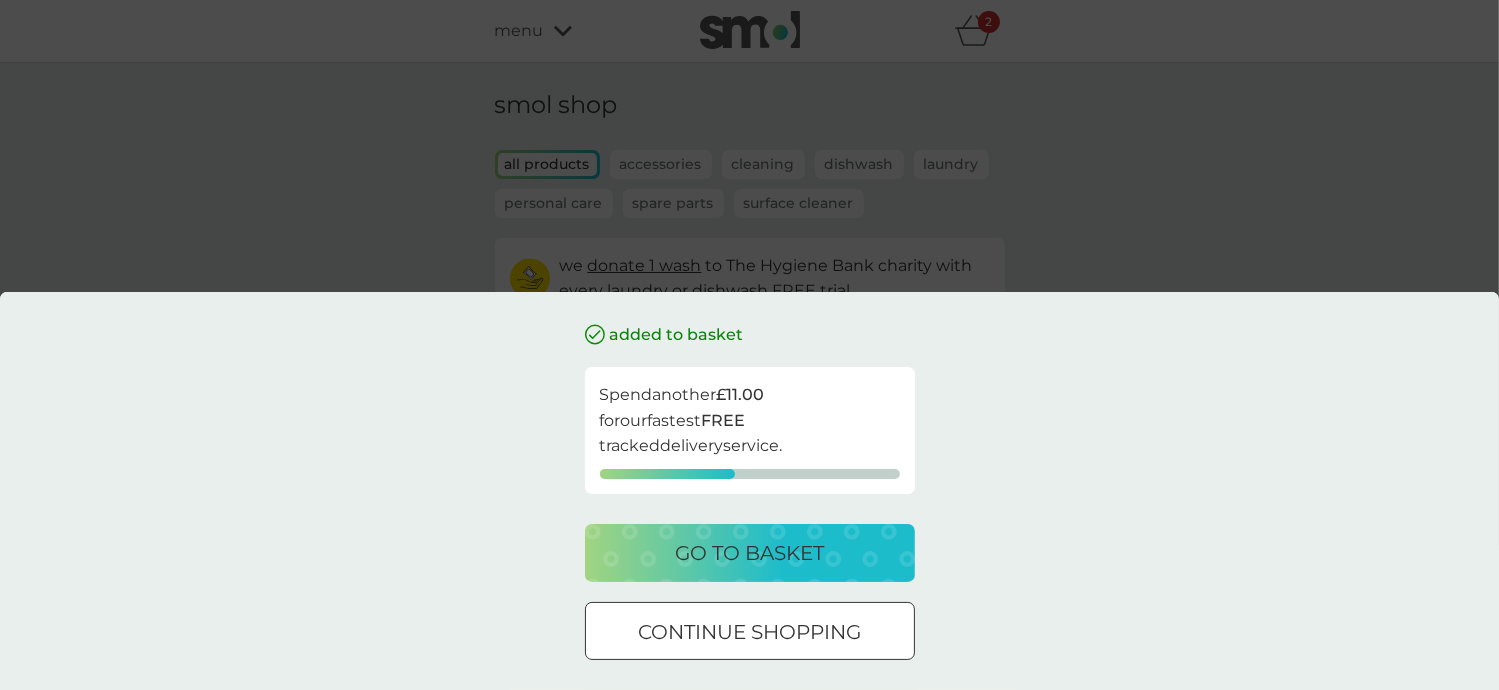 click on "continue shopping" at bounding box center (749, 632) 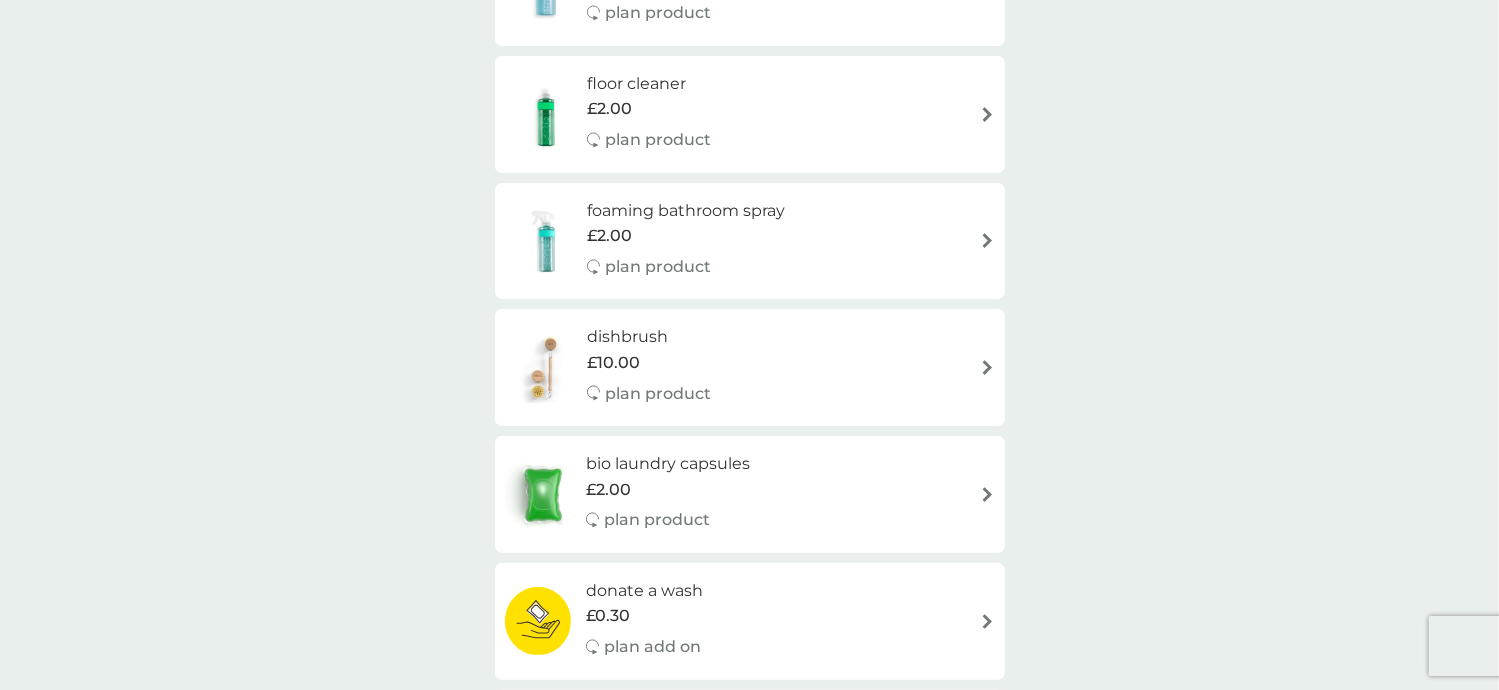 scroll, scrollTop: 300, scrollLeft: 0, axis: vertical 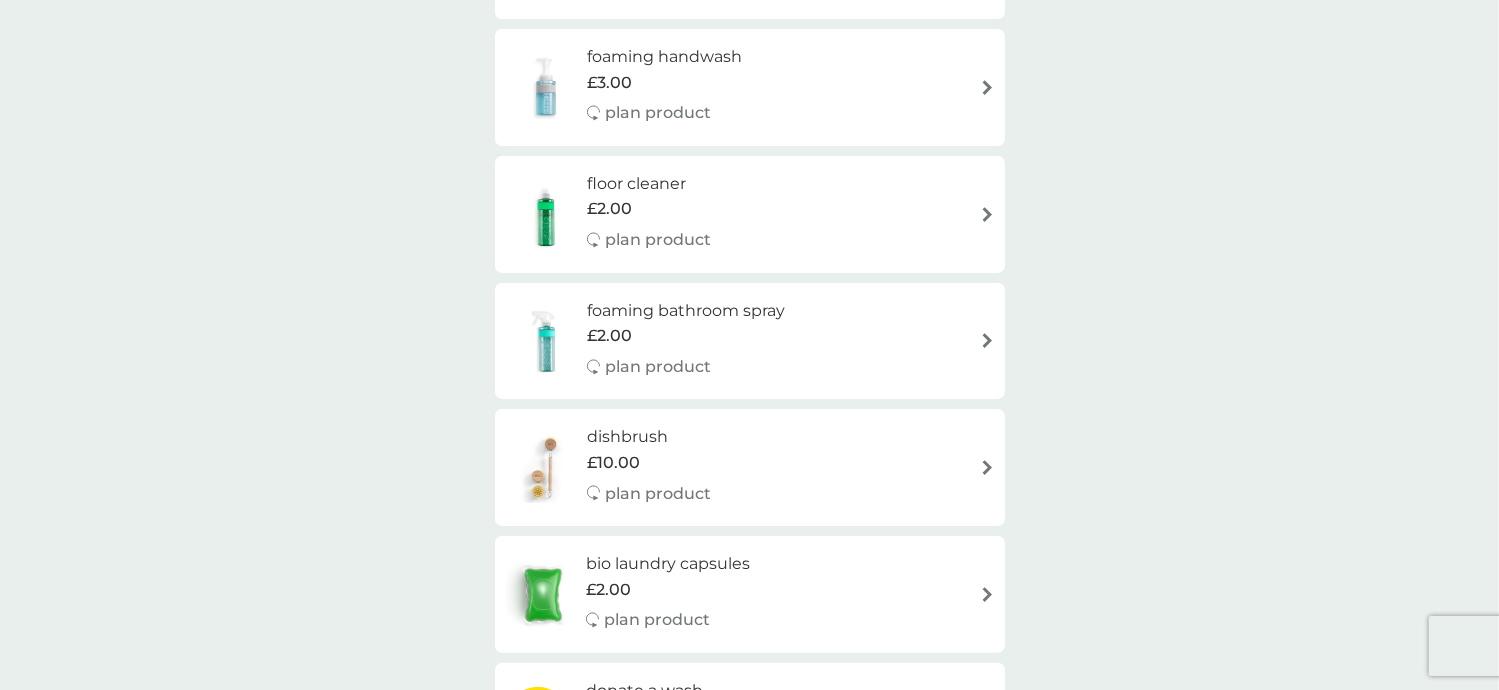 click on "floor cleaner" at bounding box center (649, 184) 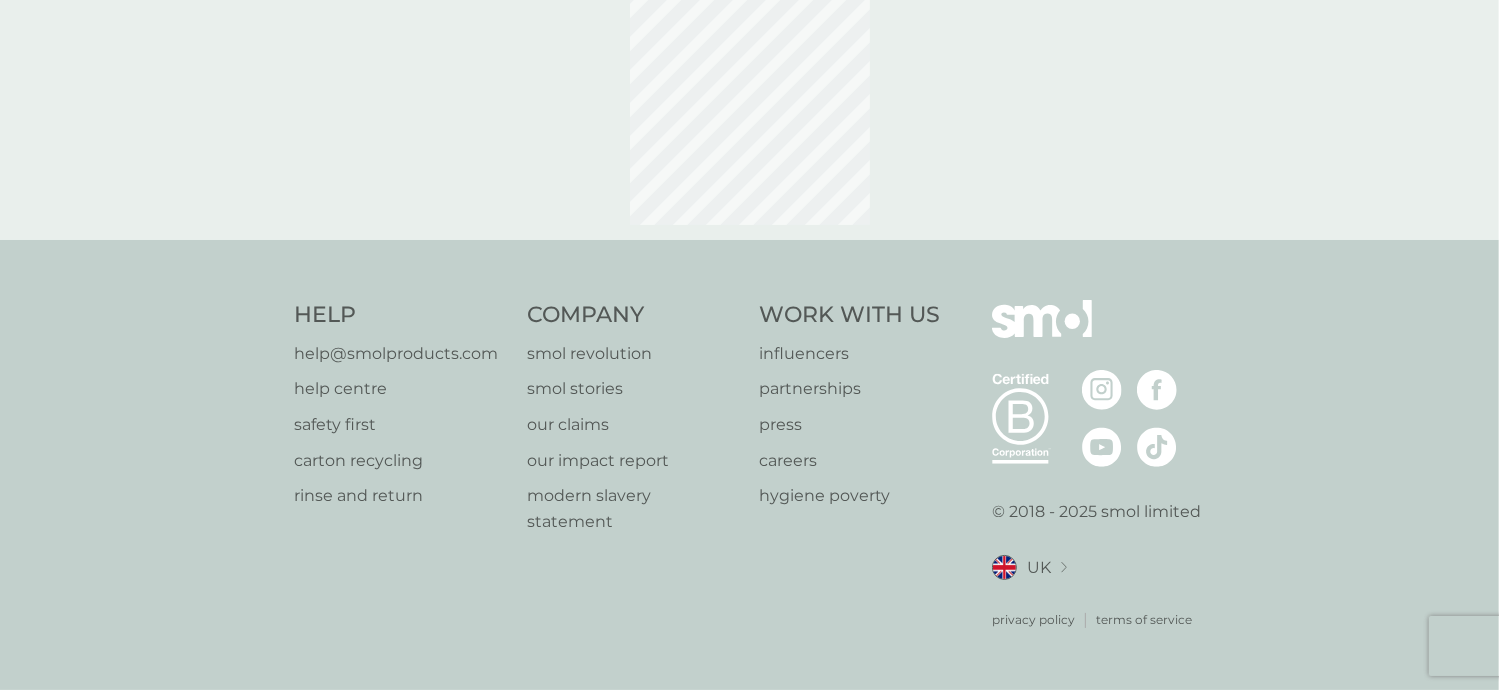 scroll, scrollTop: 0, scrollLeft: 0, axis: both 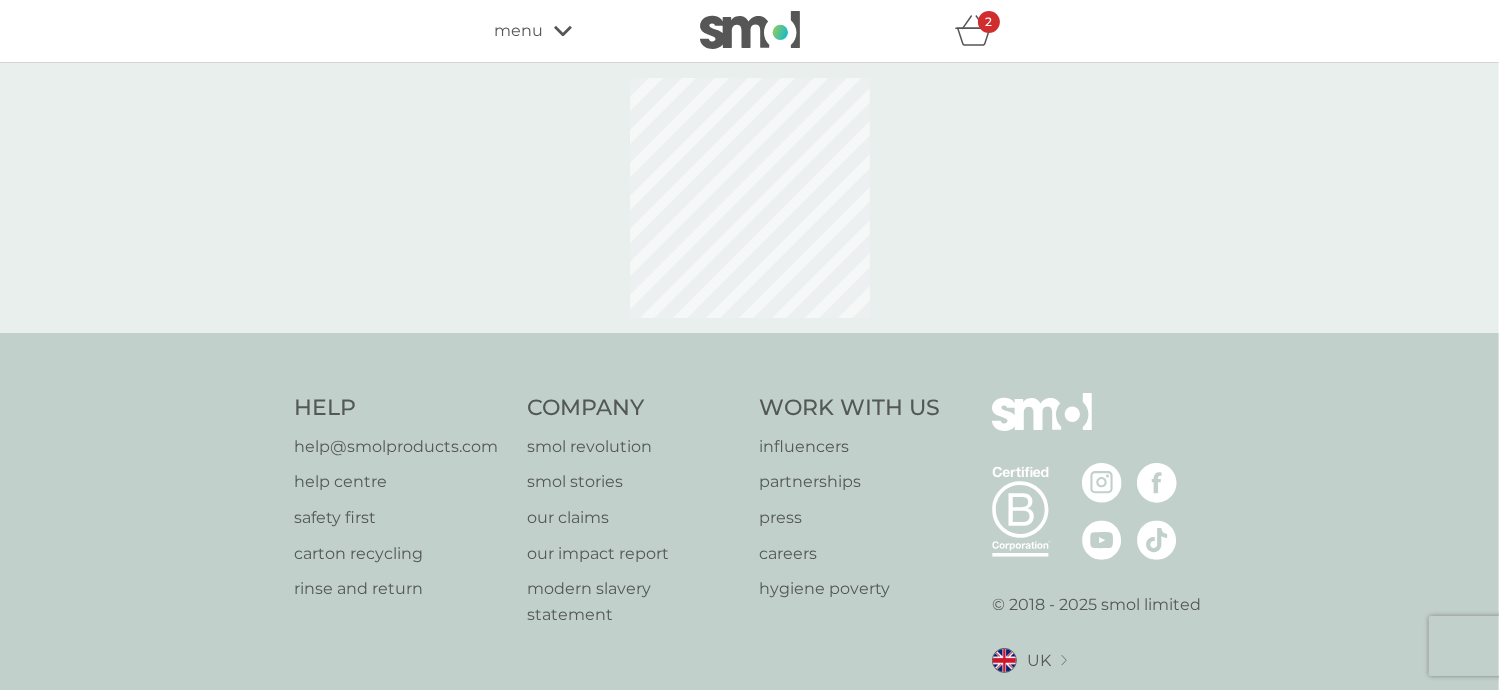 select on "84" 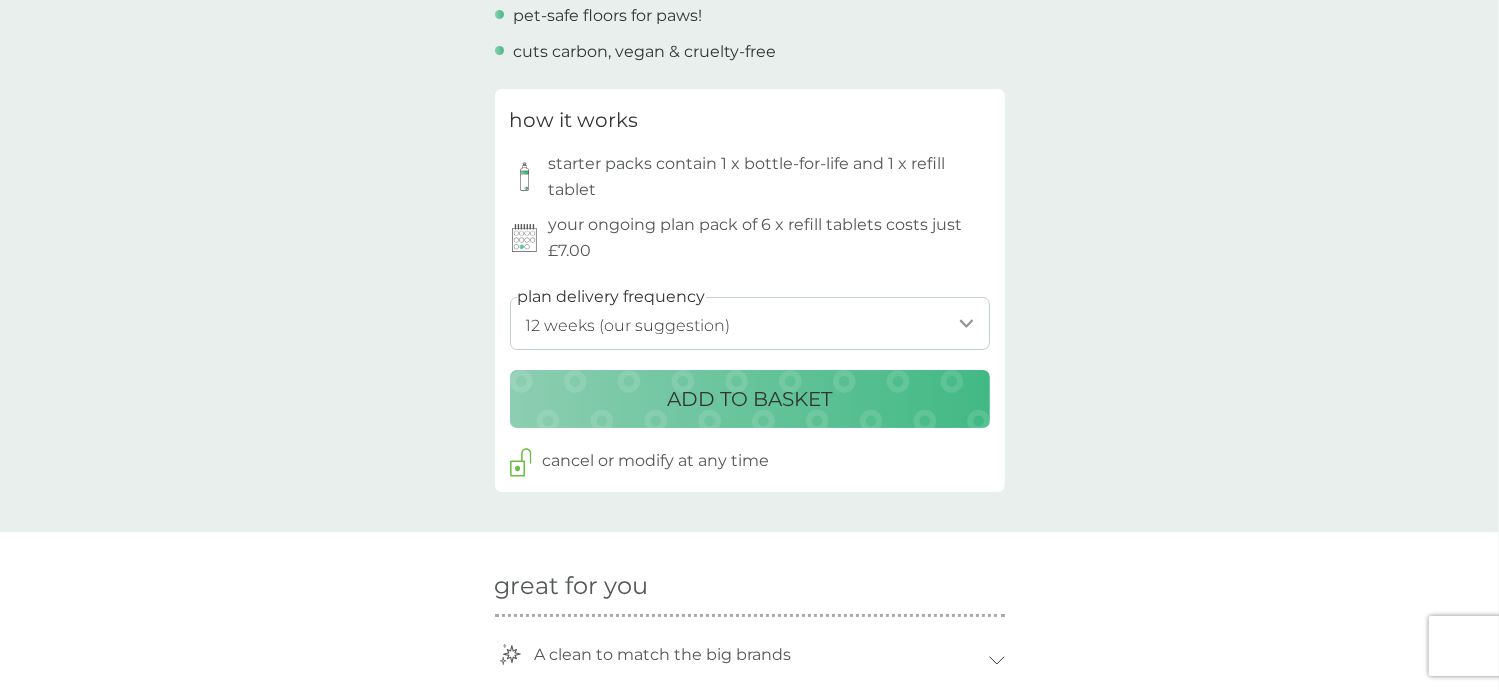 scroll, scrollTop: 900, scrollLeft: 0, axis: vertical 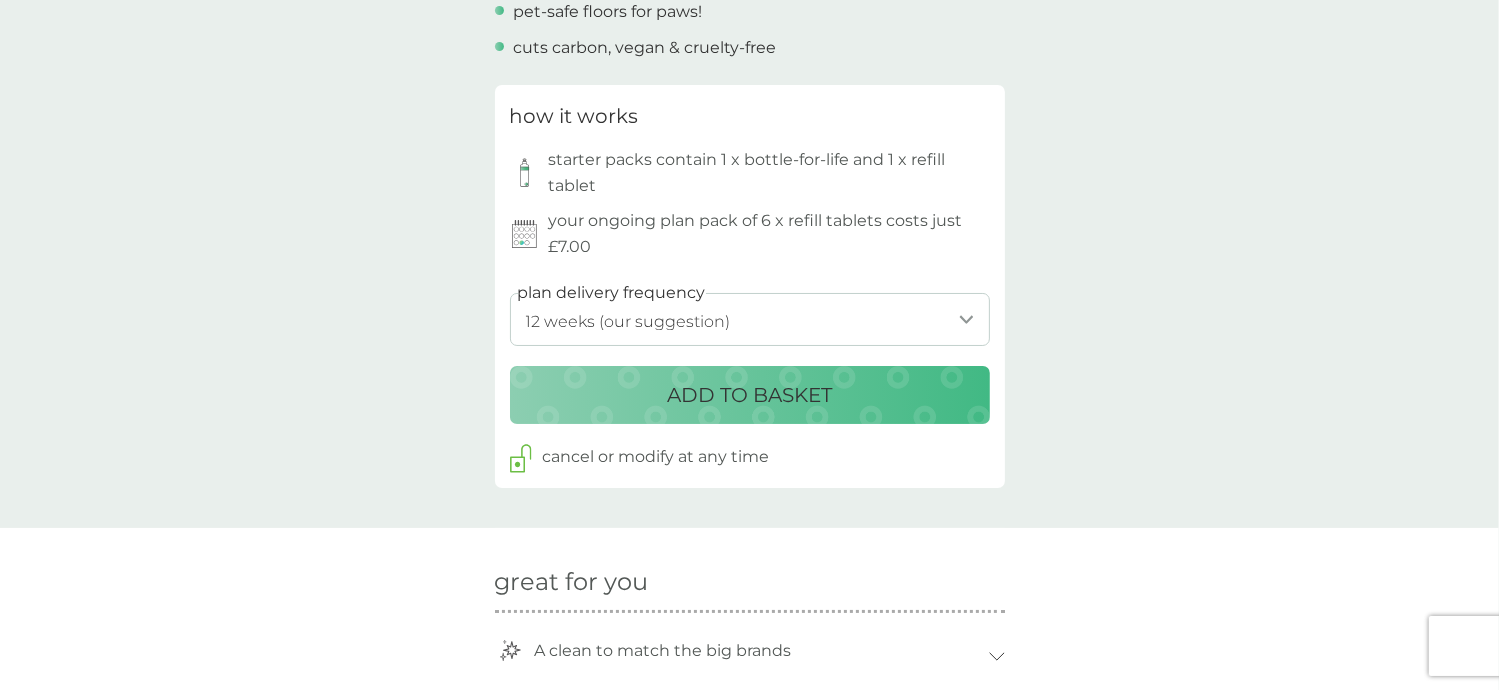 click on "ADD TO BASKET" at bounding box center (749, 395) 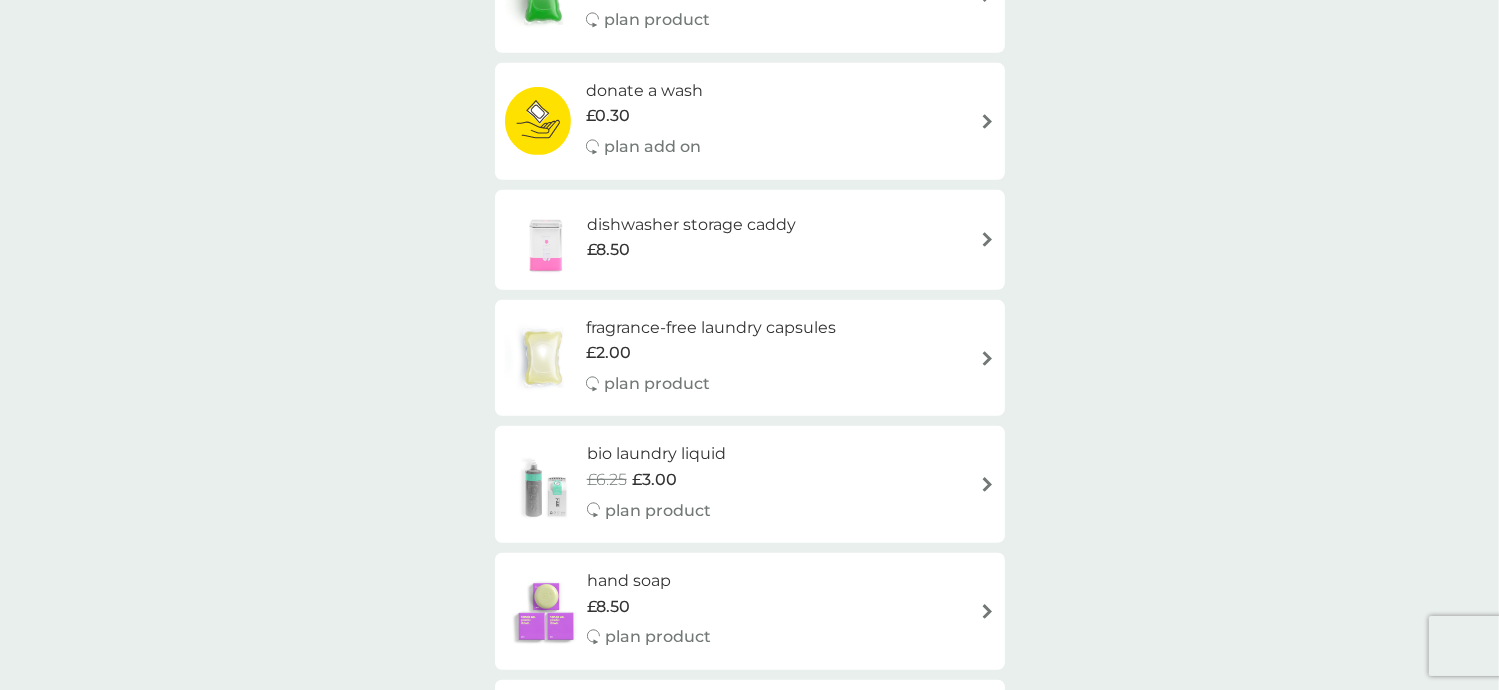 scroll, scrollTop: 0, scrollLeft: 0, axis: both 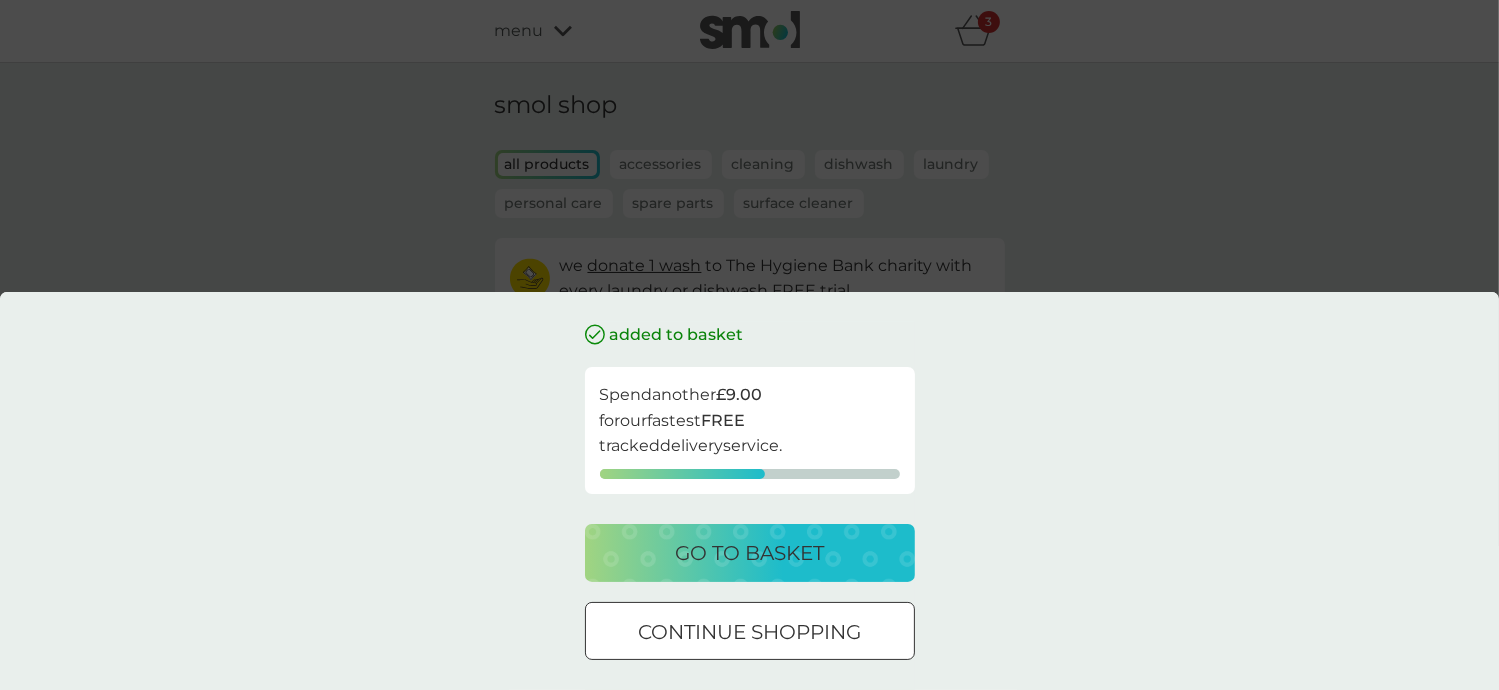 click at bounding box center [750, 632] 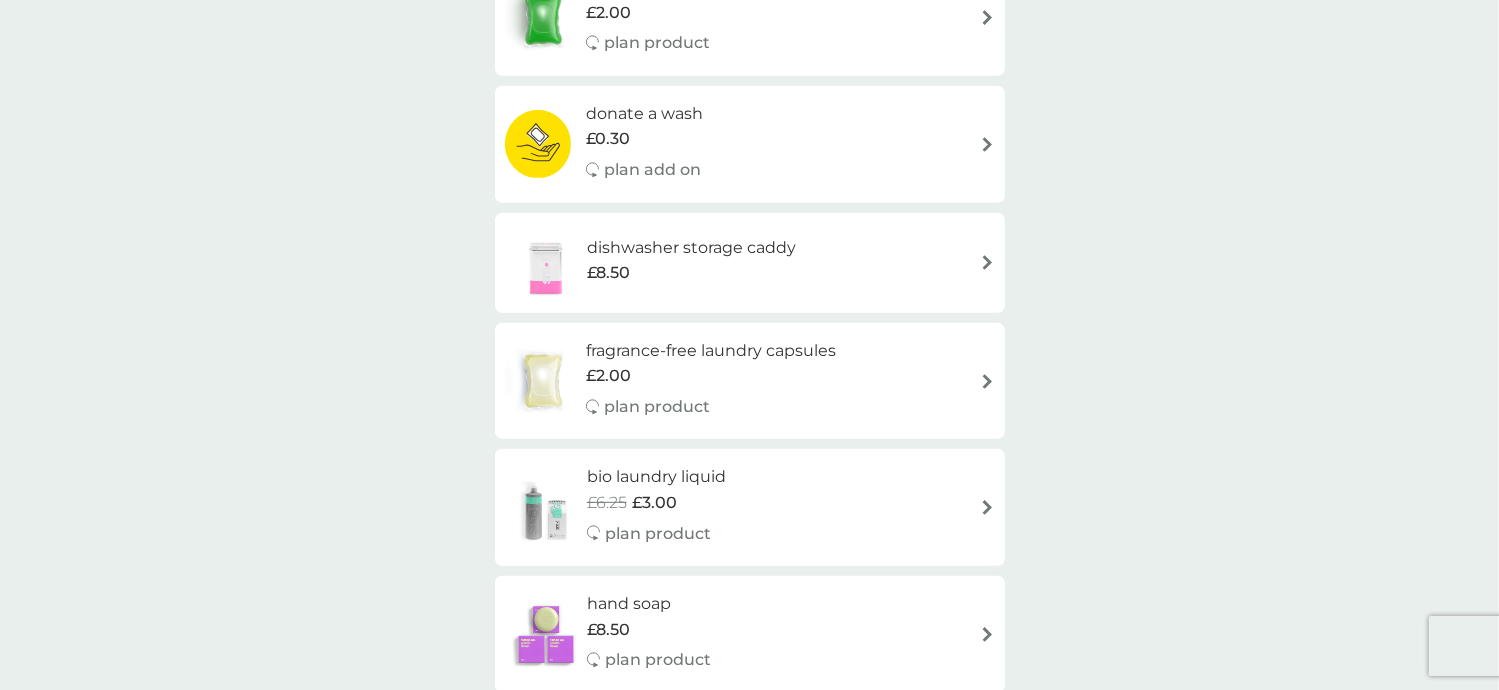 scroll, scrollTop: 900, scrollLeft: 0, axis: vertical 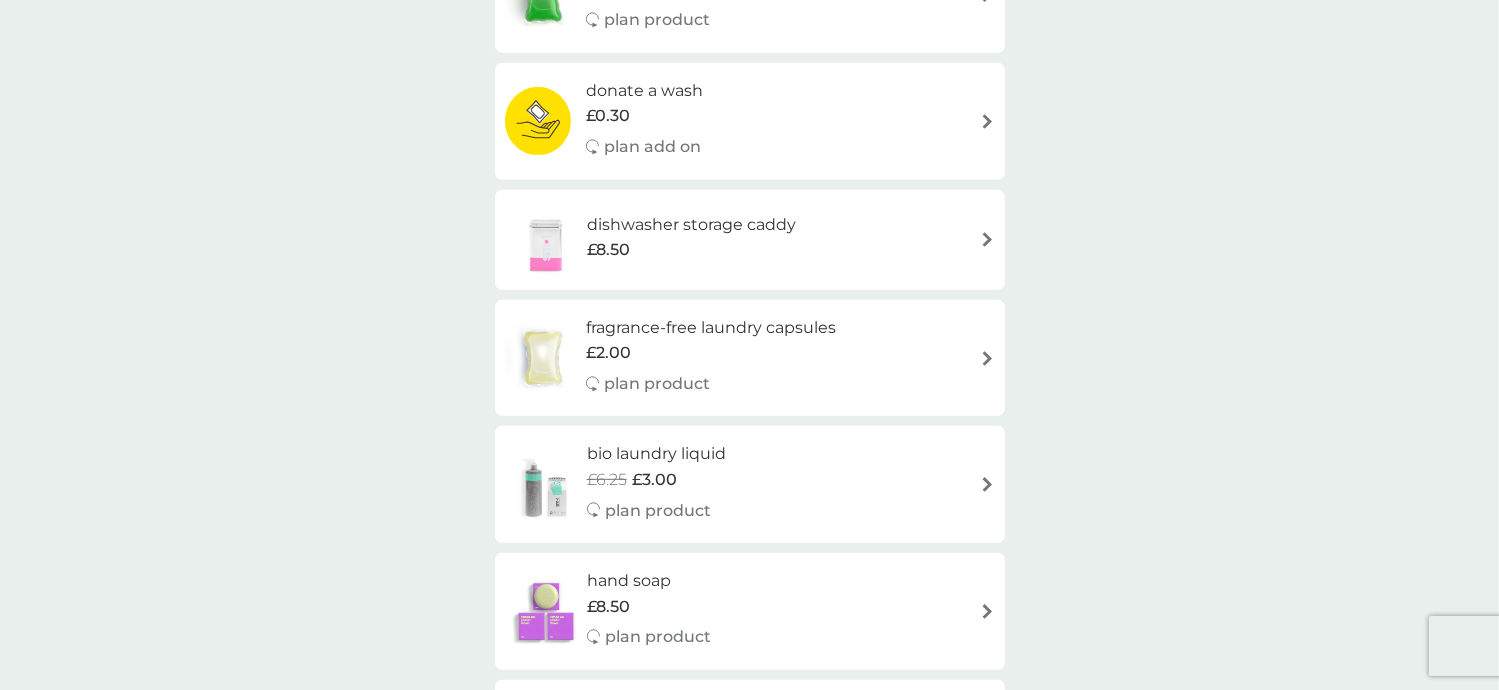 click on "dishwasher storage caddy" at bounding box center (691, 225) 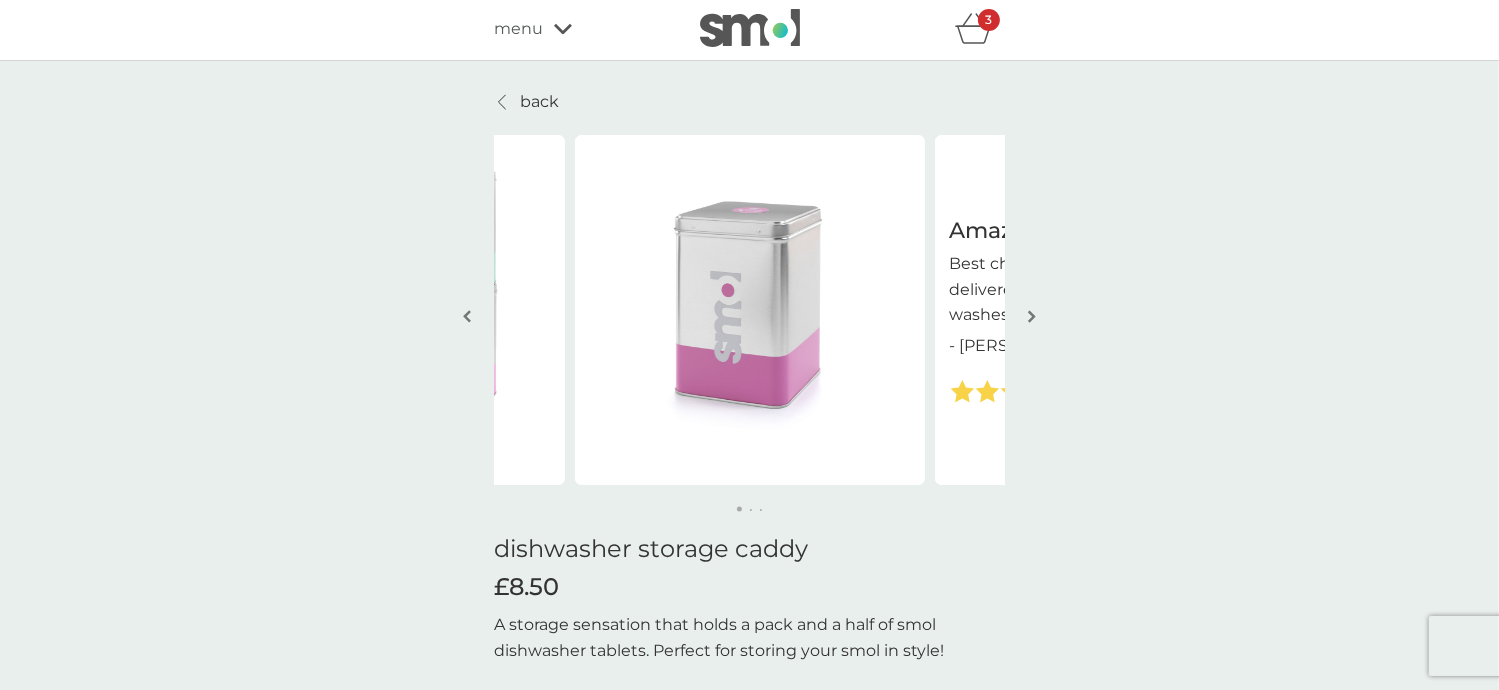 scroll, scrollTop: 0, scrollLeft: 0, axis: both 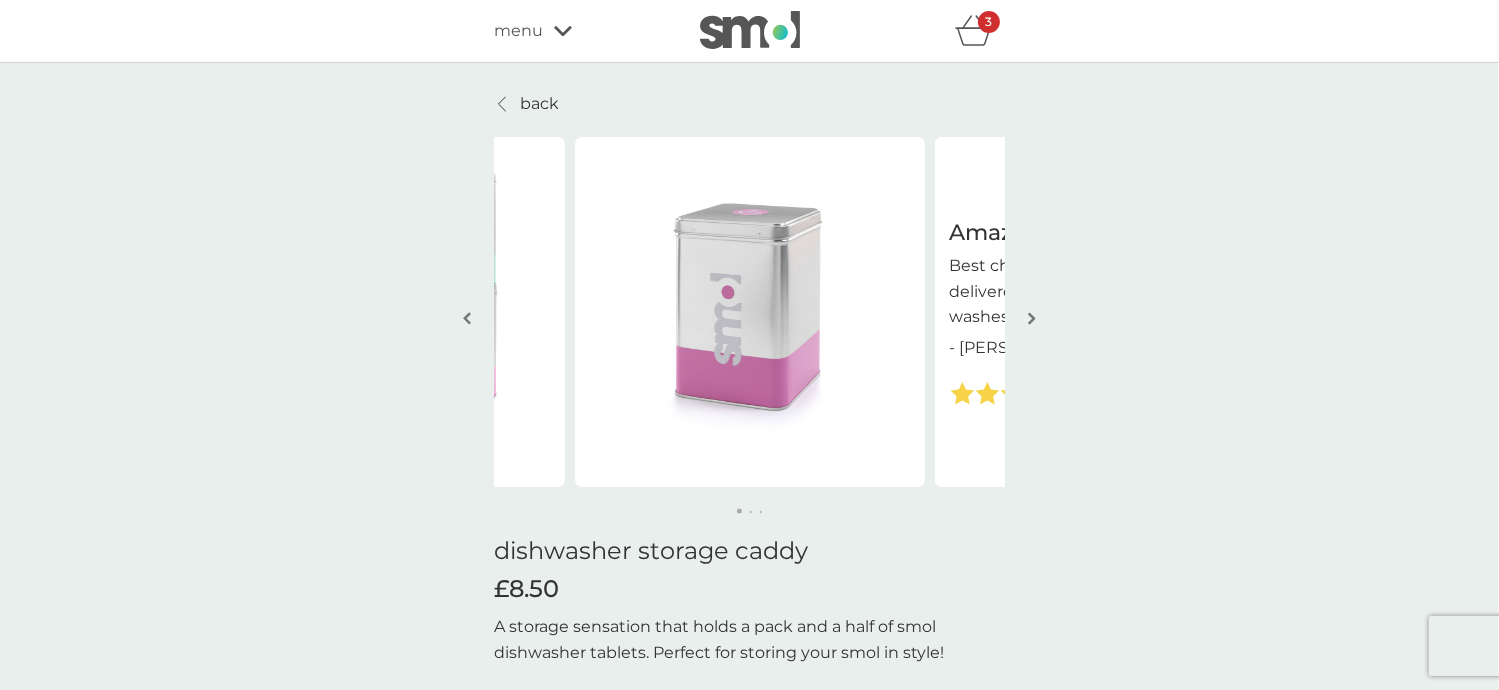 click on "back" at bounding box center [527, 104] 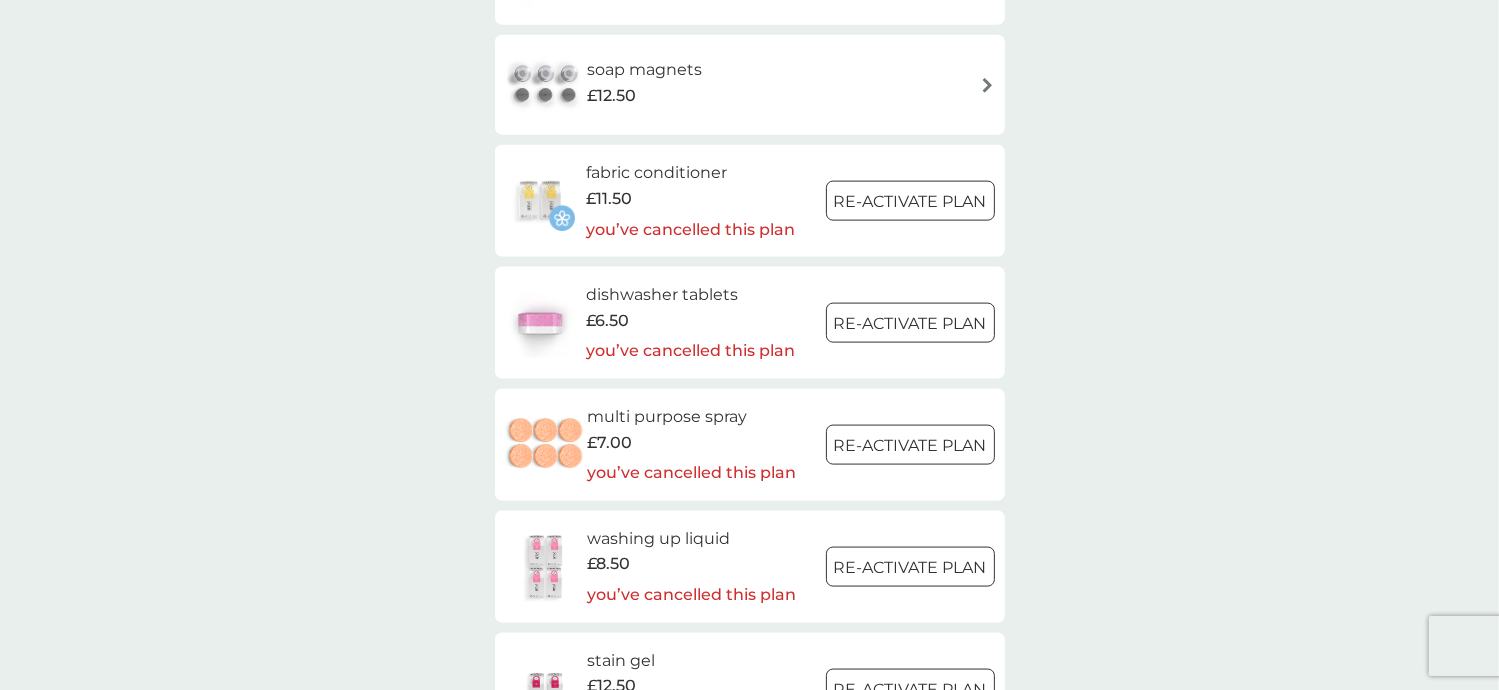 scroll, scrollTop: 2700, scrollLeft: 0, axis: vertical 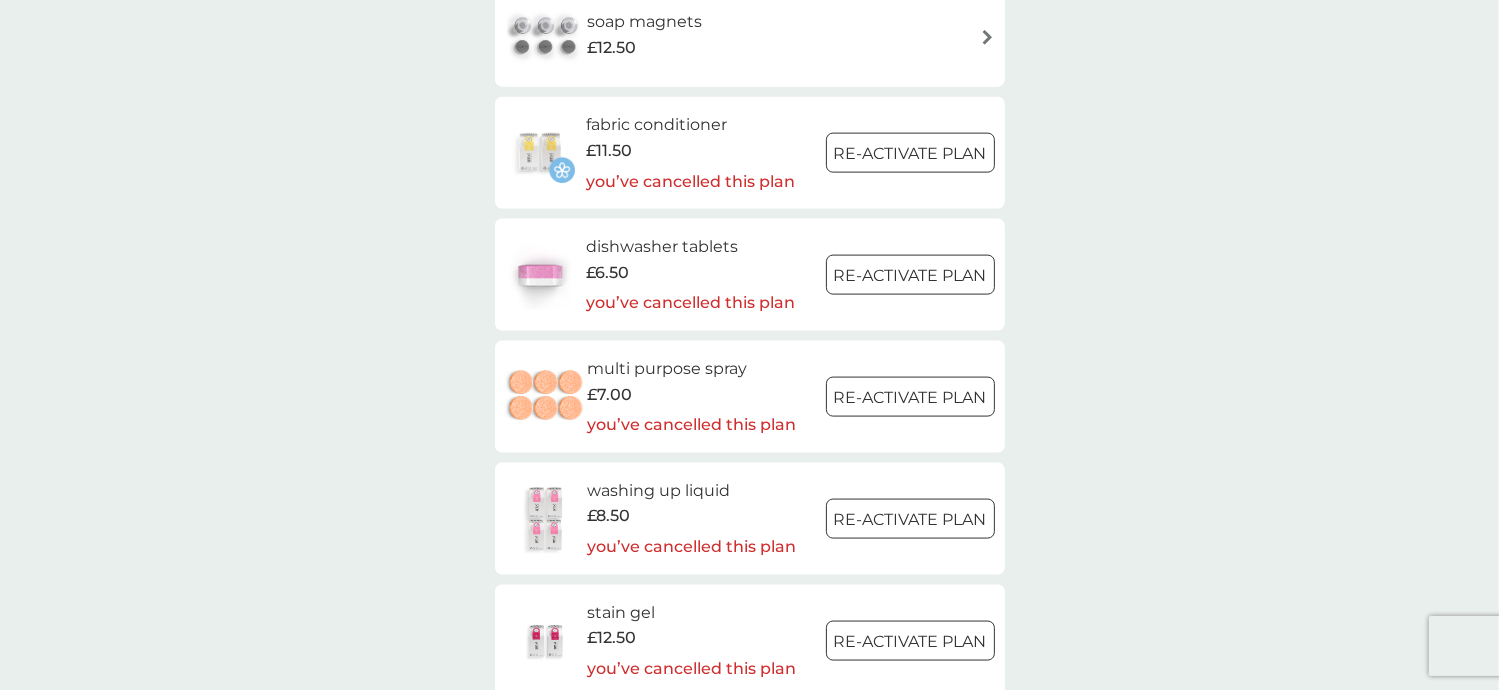 click on "multi purpose spray" at bounding box center [691, 369] 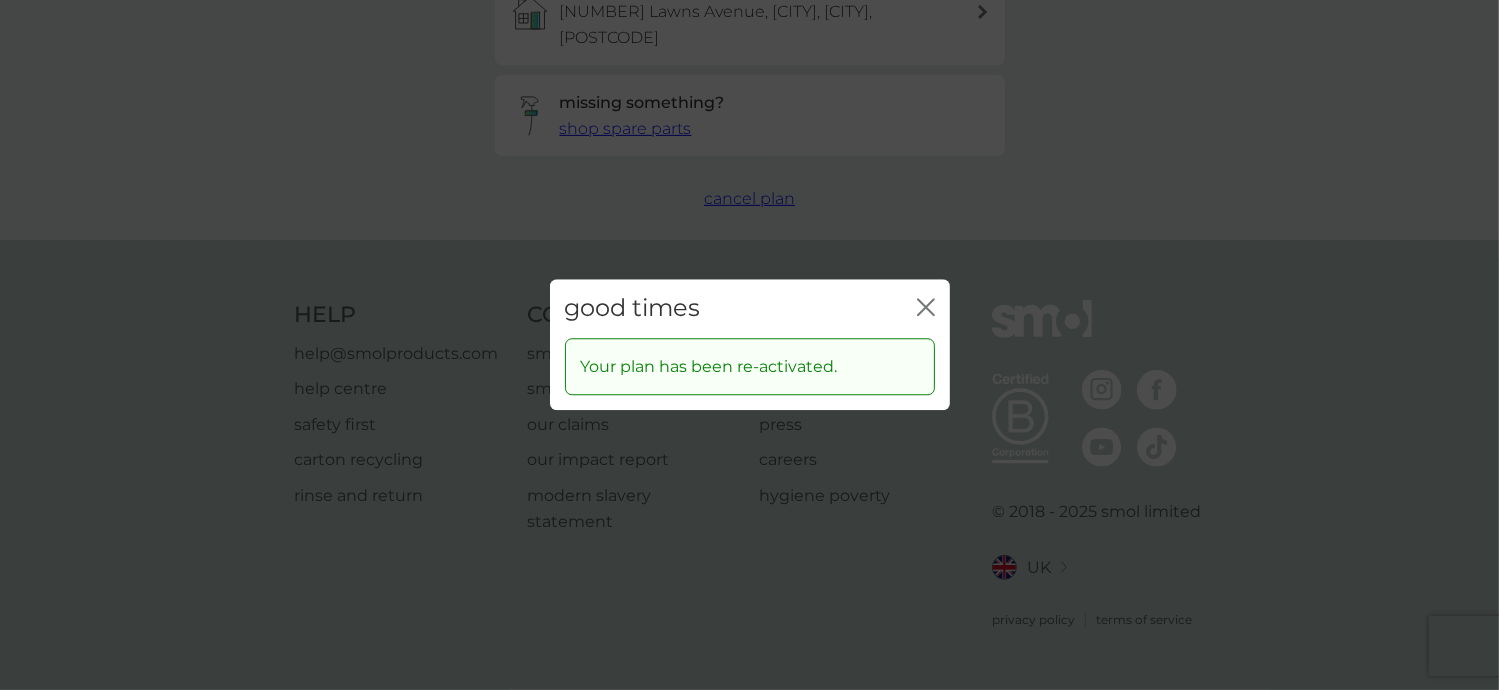 scroll, scrollTop: 0, scrollLeft: 0, axis: both 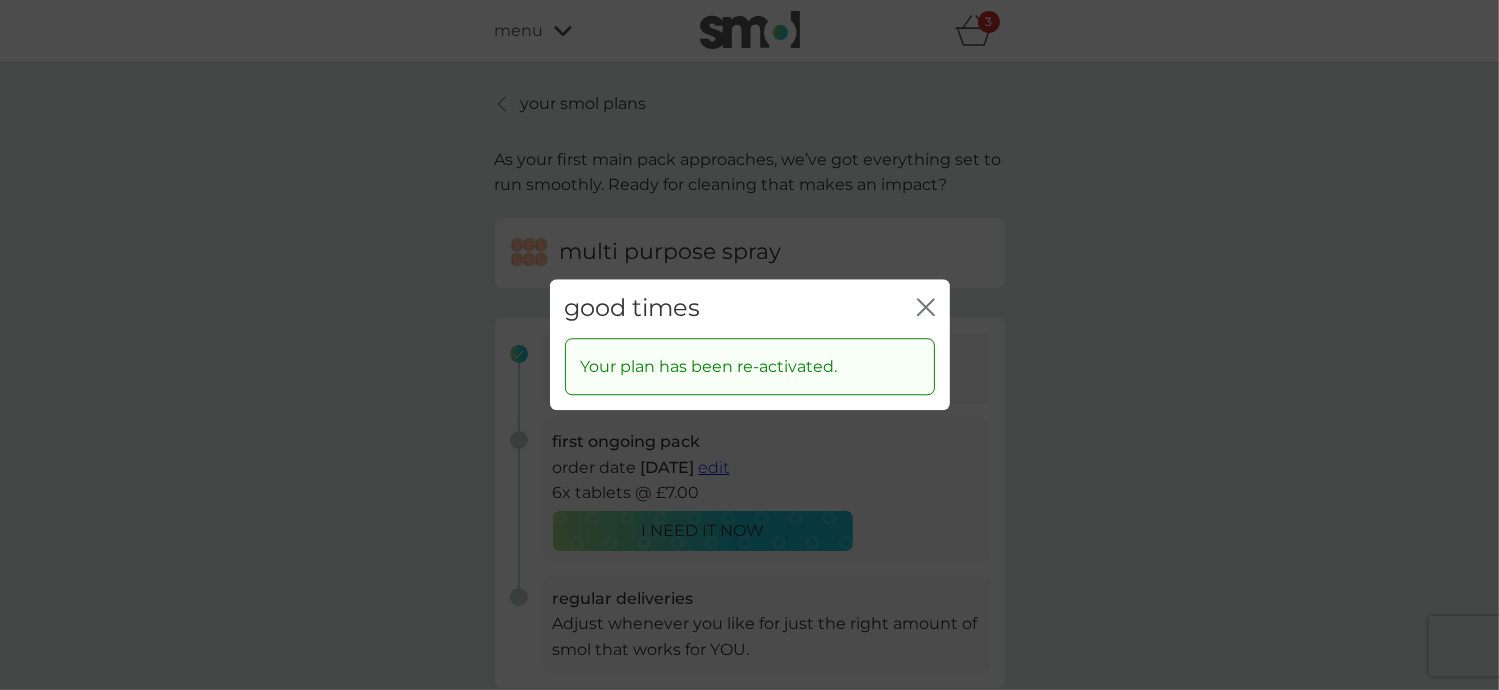 click 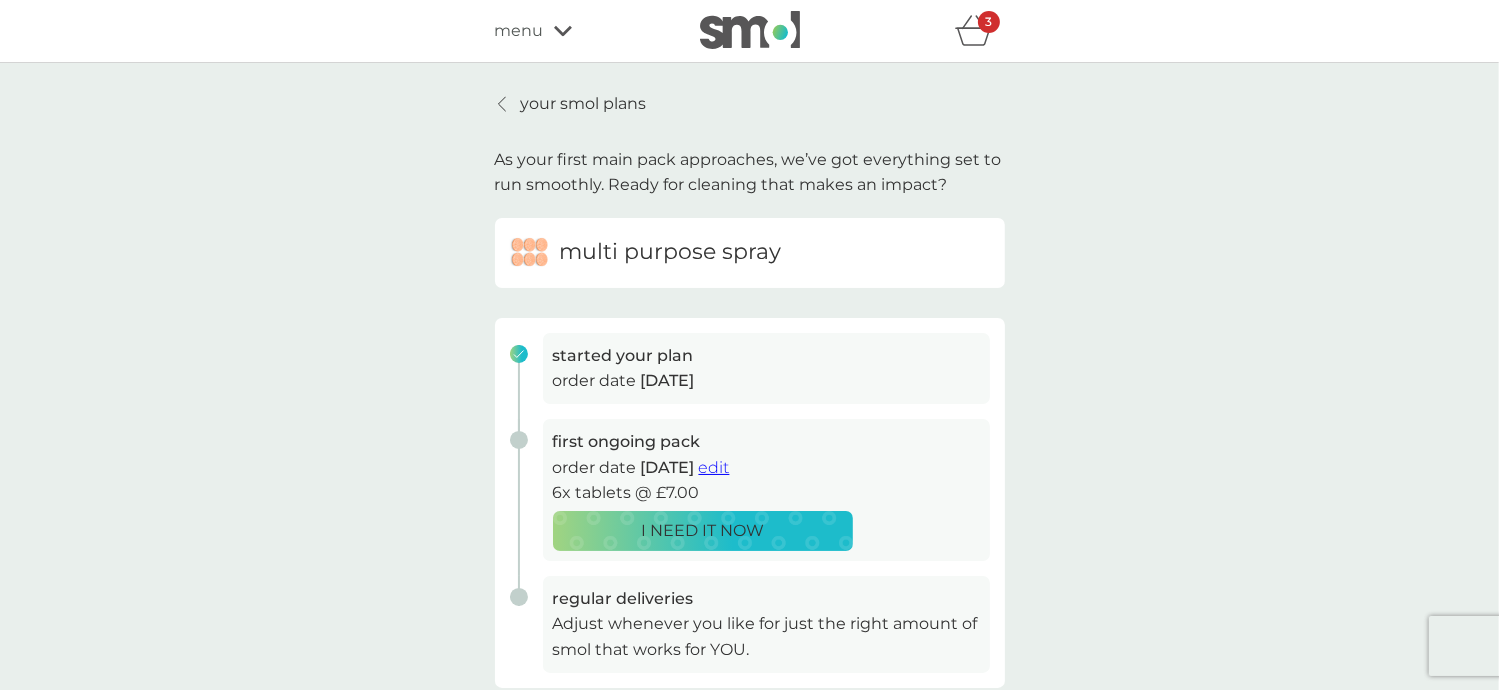 scroll, scrollTop: 0, scrollLeft: 0, axis: both 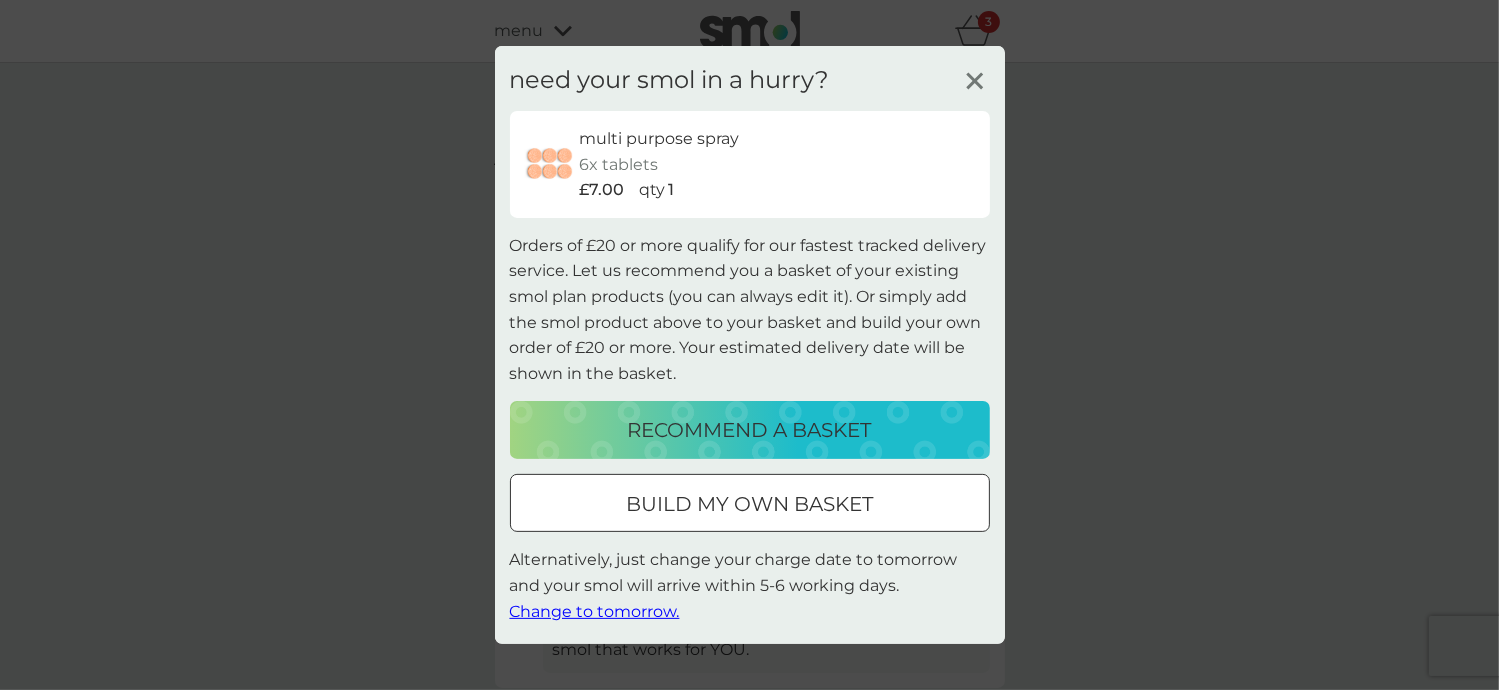 click on "build my own basket" at bounding box center [749, 504] 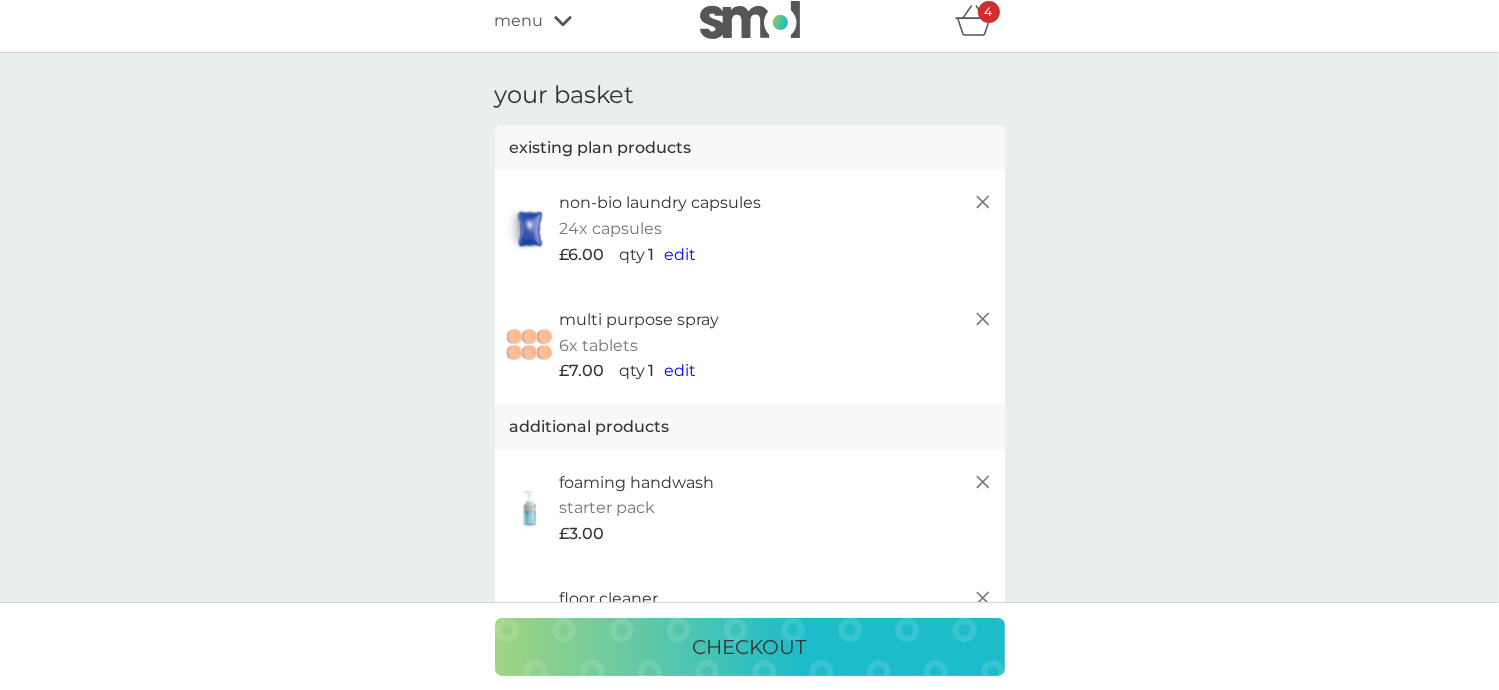 scroll, scrollTop: 0, scrollLeft: 0, axis: both 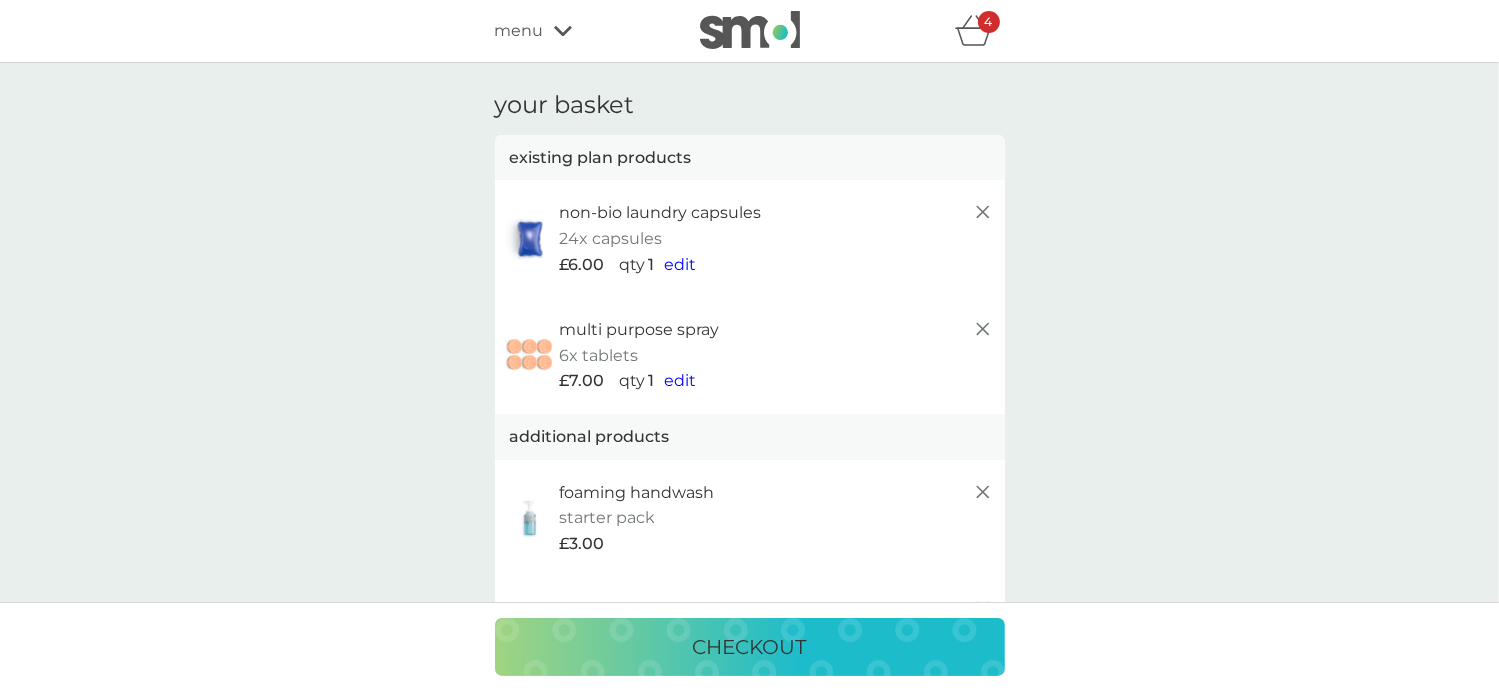 click 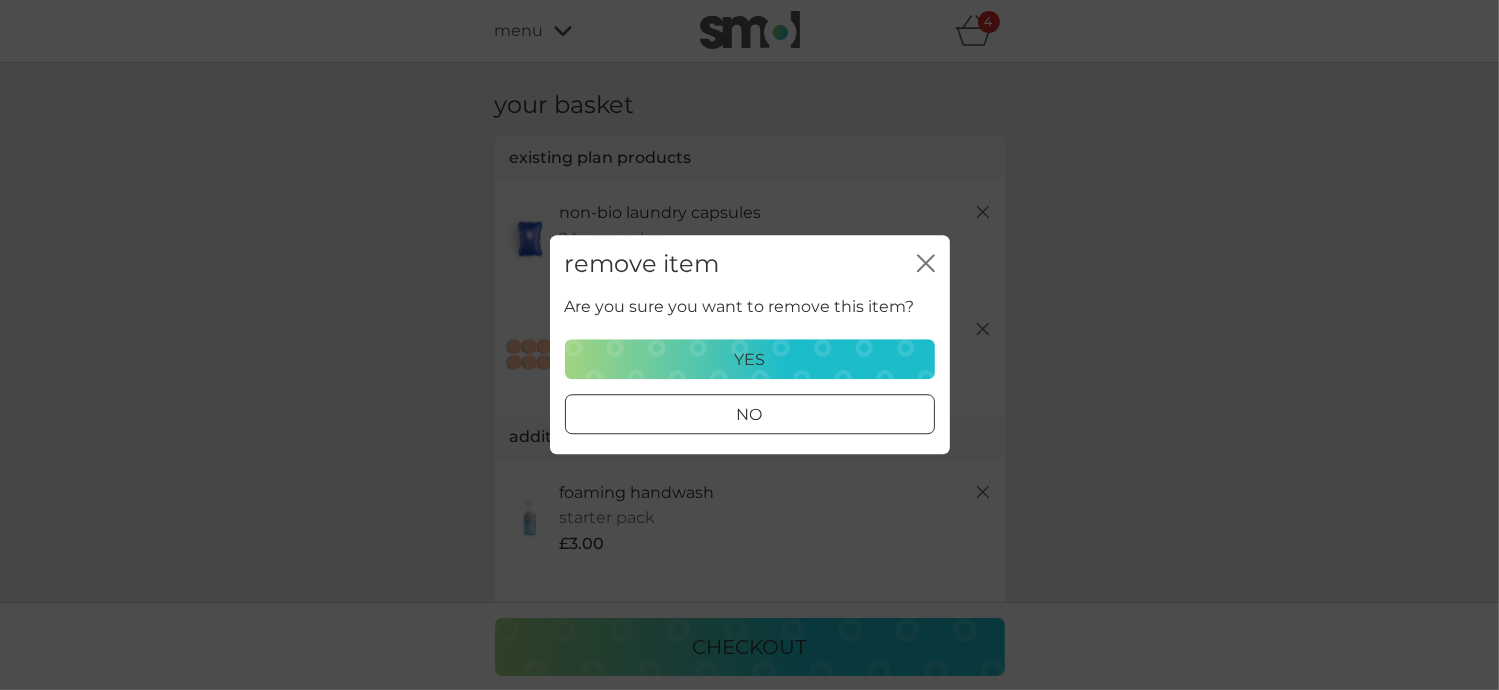 click on "yes" at bounding box center (749, 360) 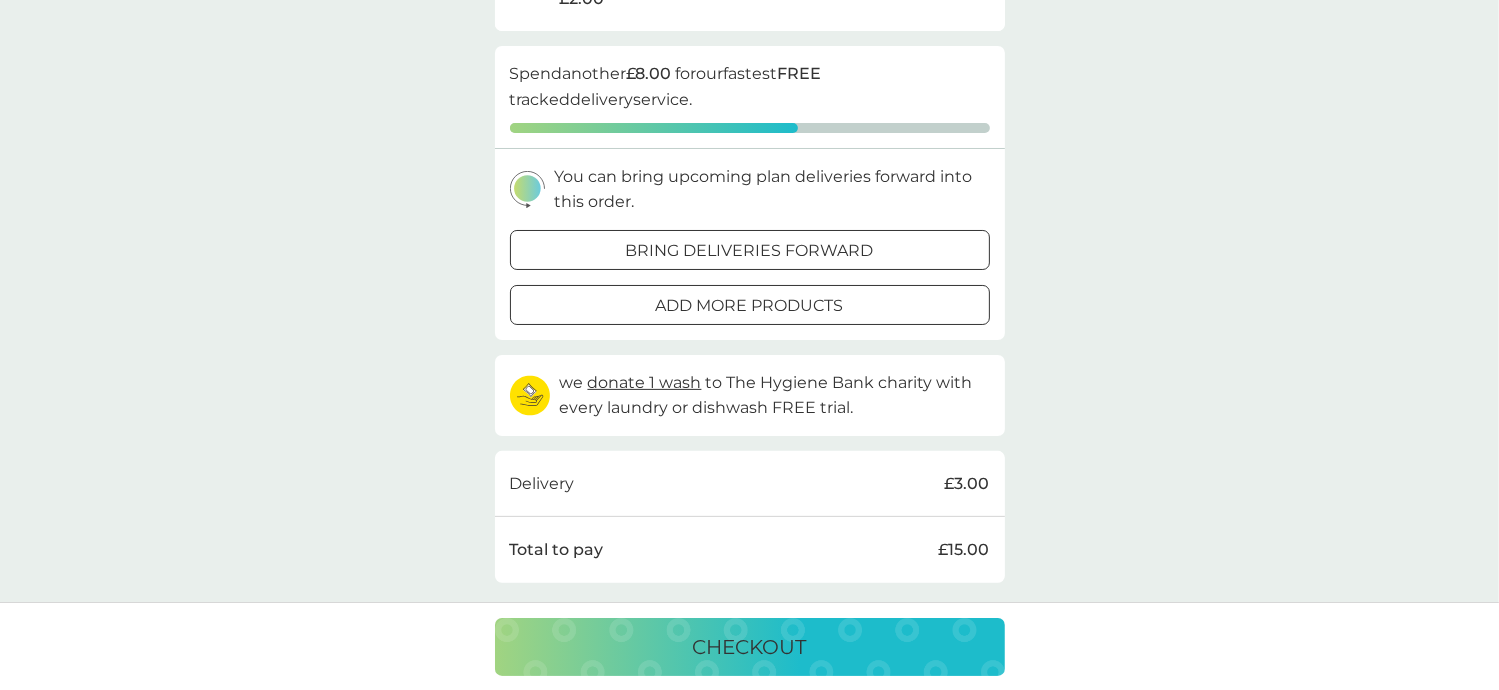 scroll, scrollTop: 600, scrollLeft: 0, axis: vertical 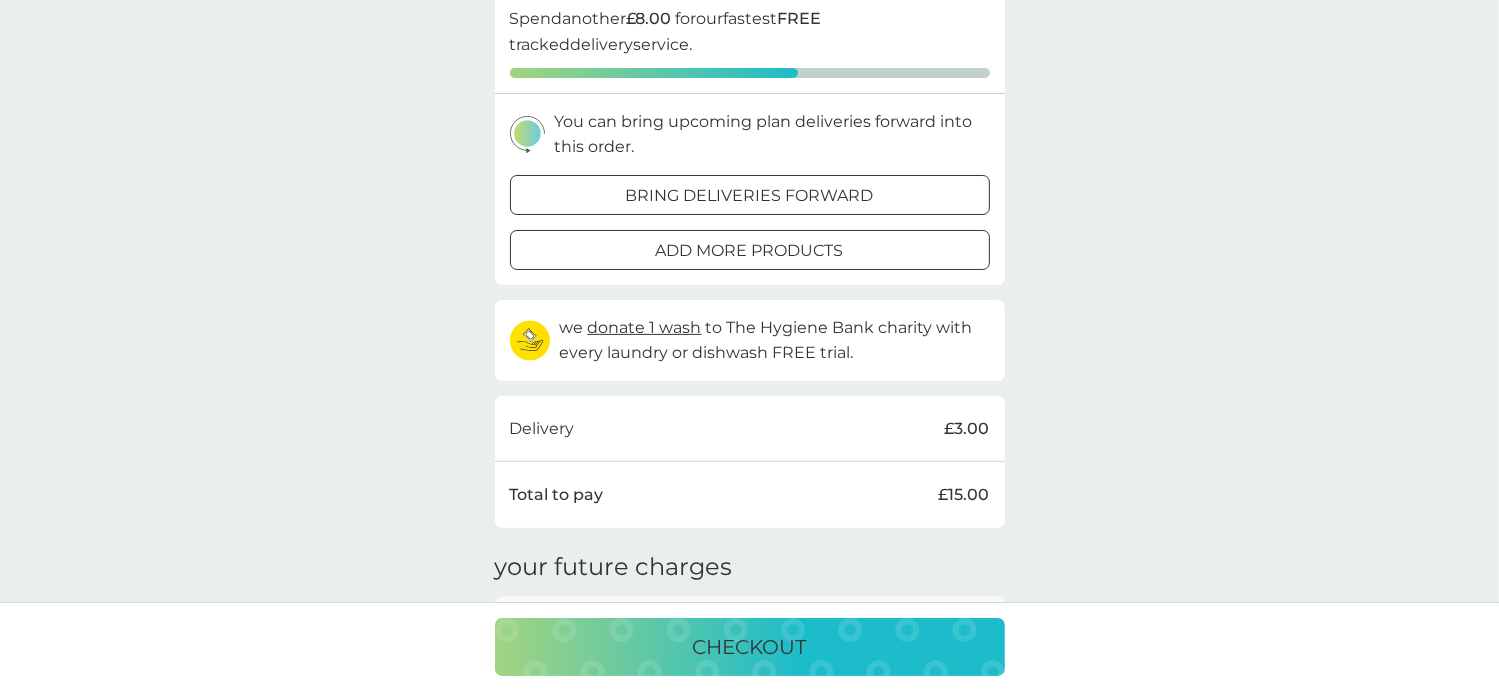 click on "add more products" at bounding box center [750, 251] 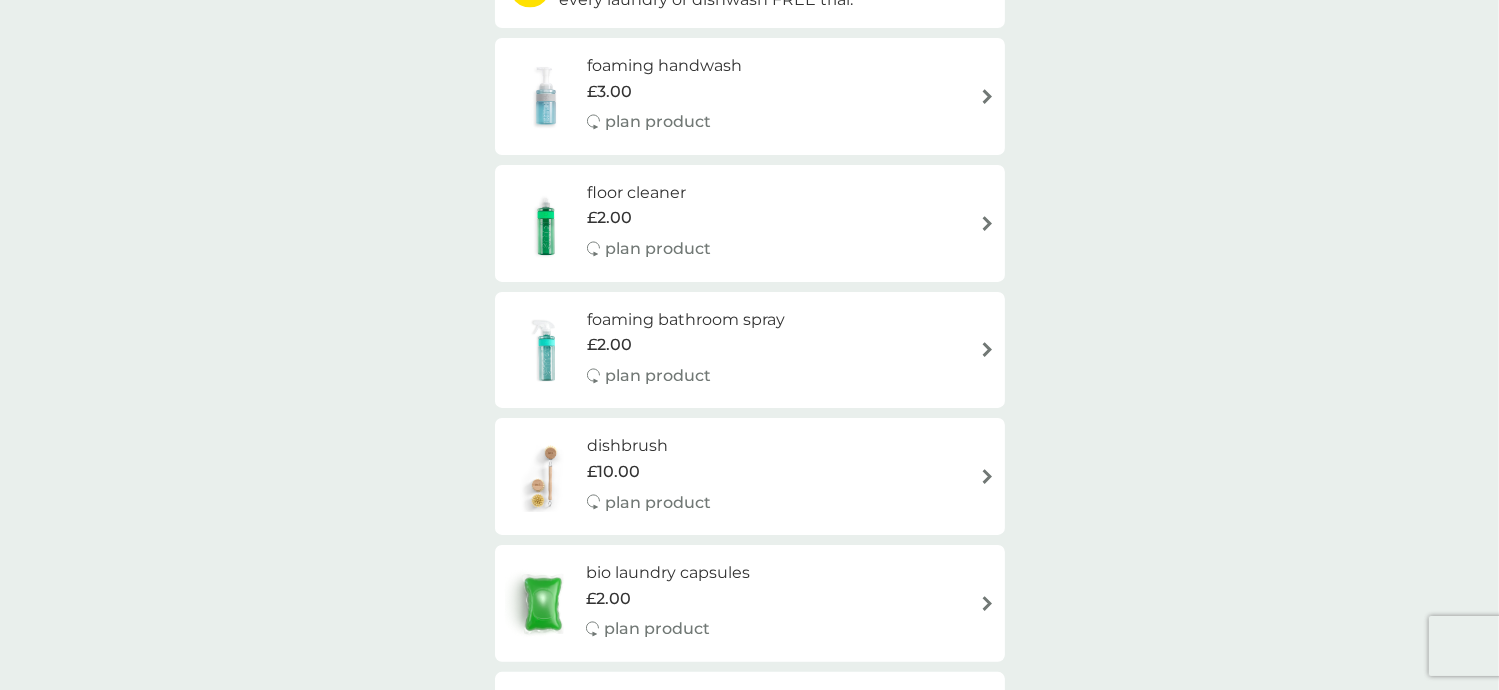 scroll, scrollTop: 400, scrollLeft: 0, axis: vertical 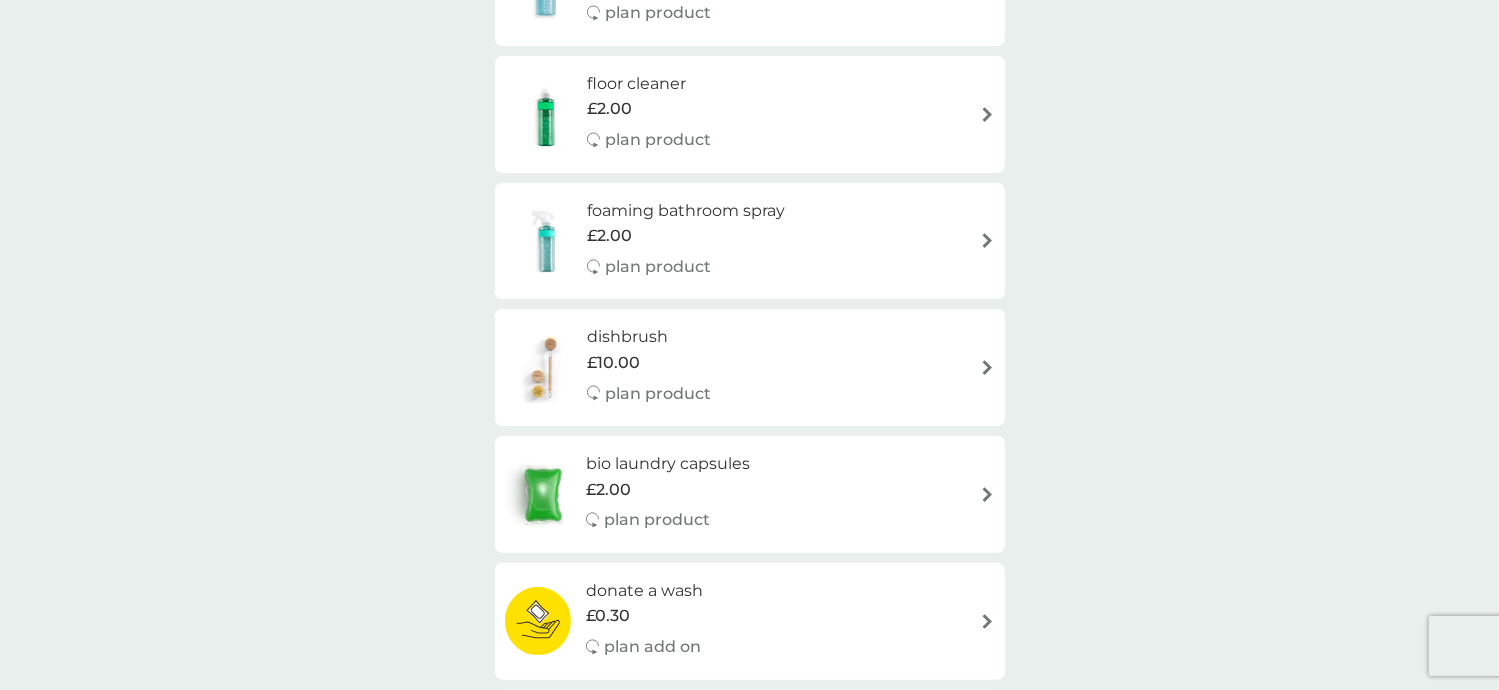 click on "bio laundry capsules £2.00 plan product" at bounding box center (750, 494) 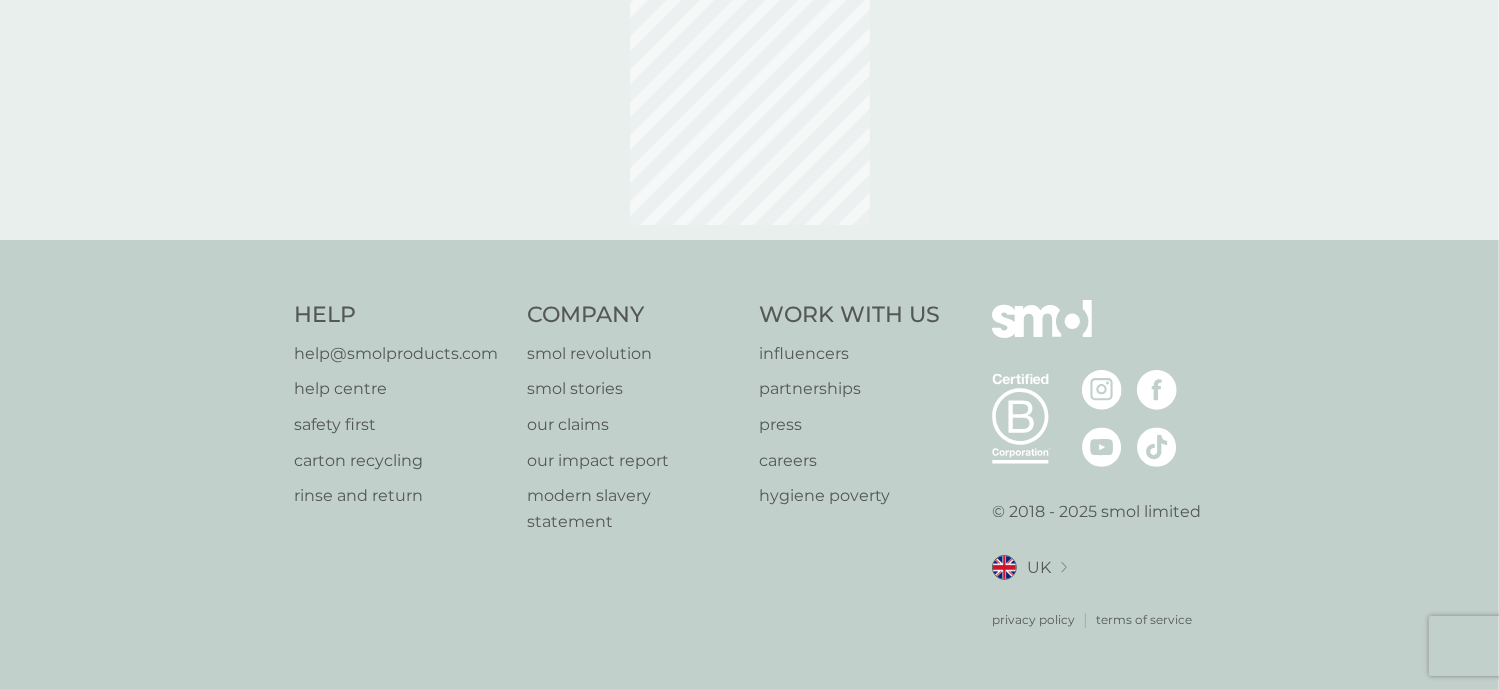scroll, scrollTop: 0, scrollLeft: 0, axis: both 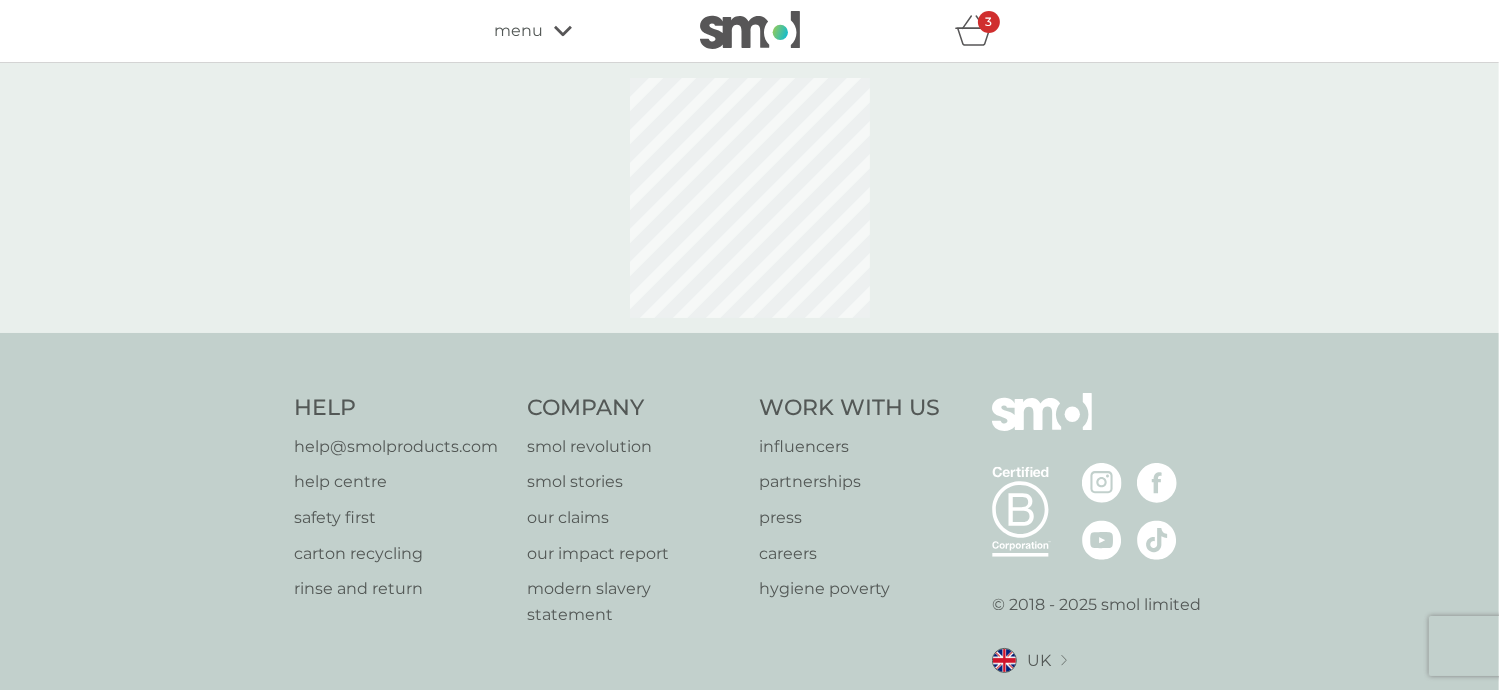 select on "42" 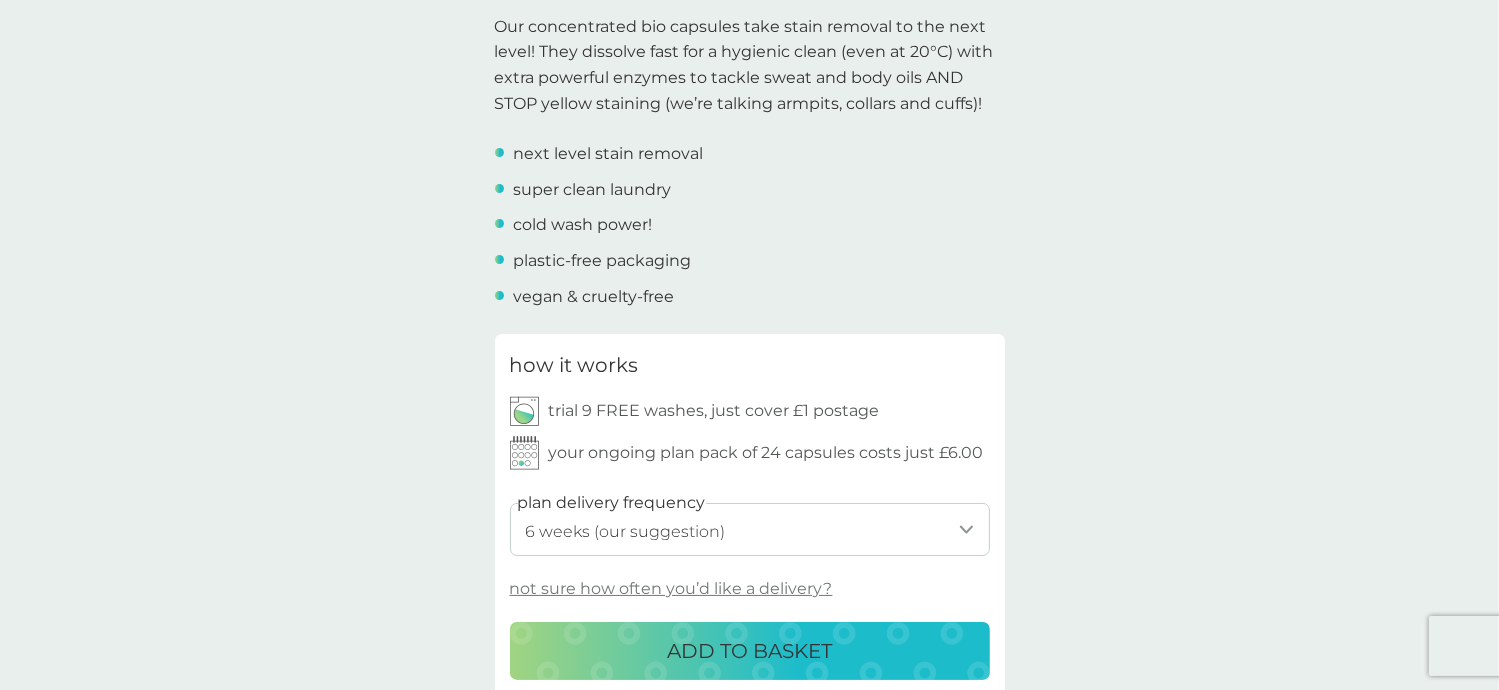 scroll, scrollTop: 700, scrollLeft: 0, axis: vertical 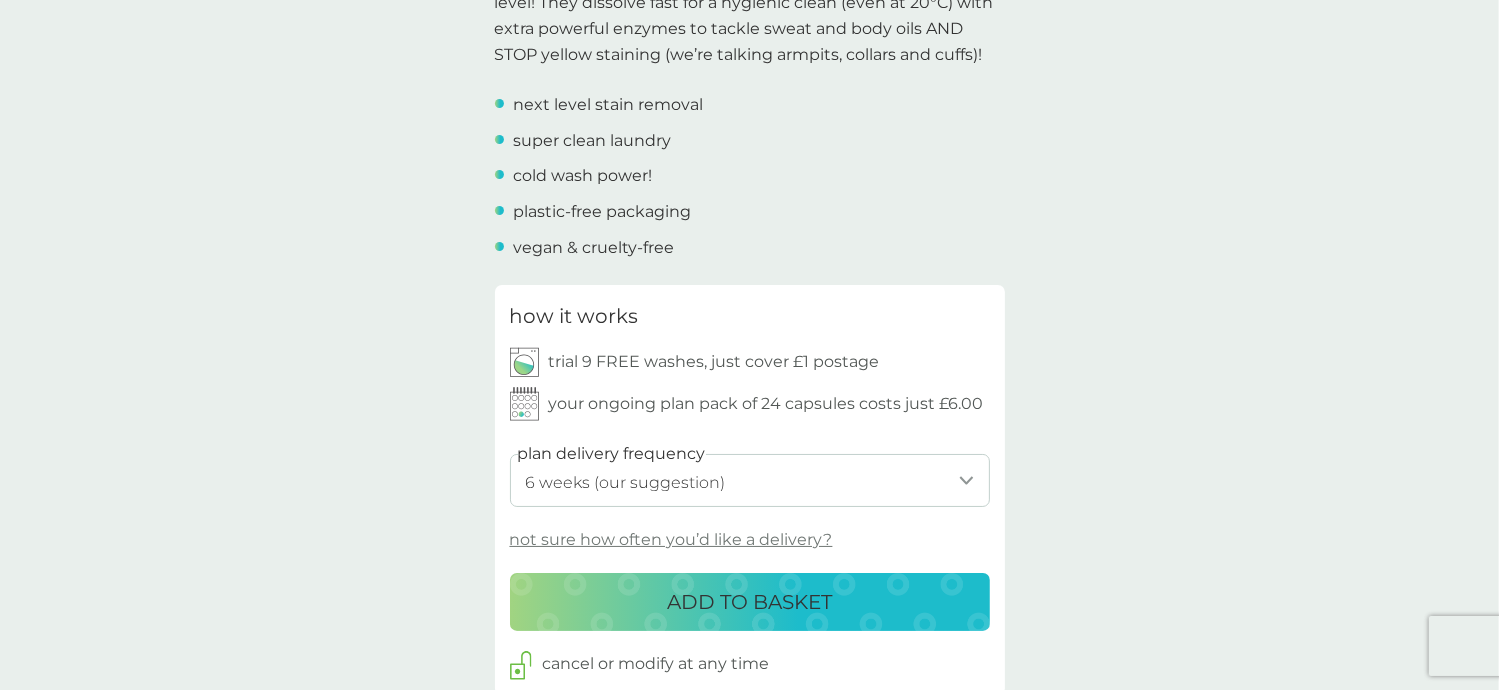 click on "ADD TO BASKET" at bounding box center [749, 602] 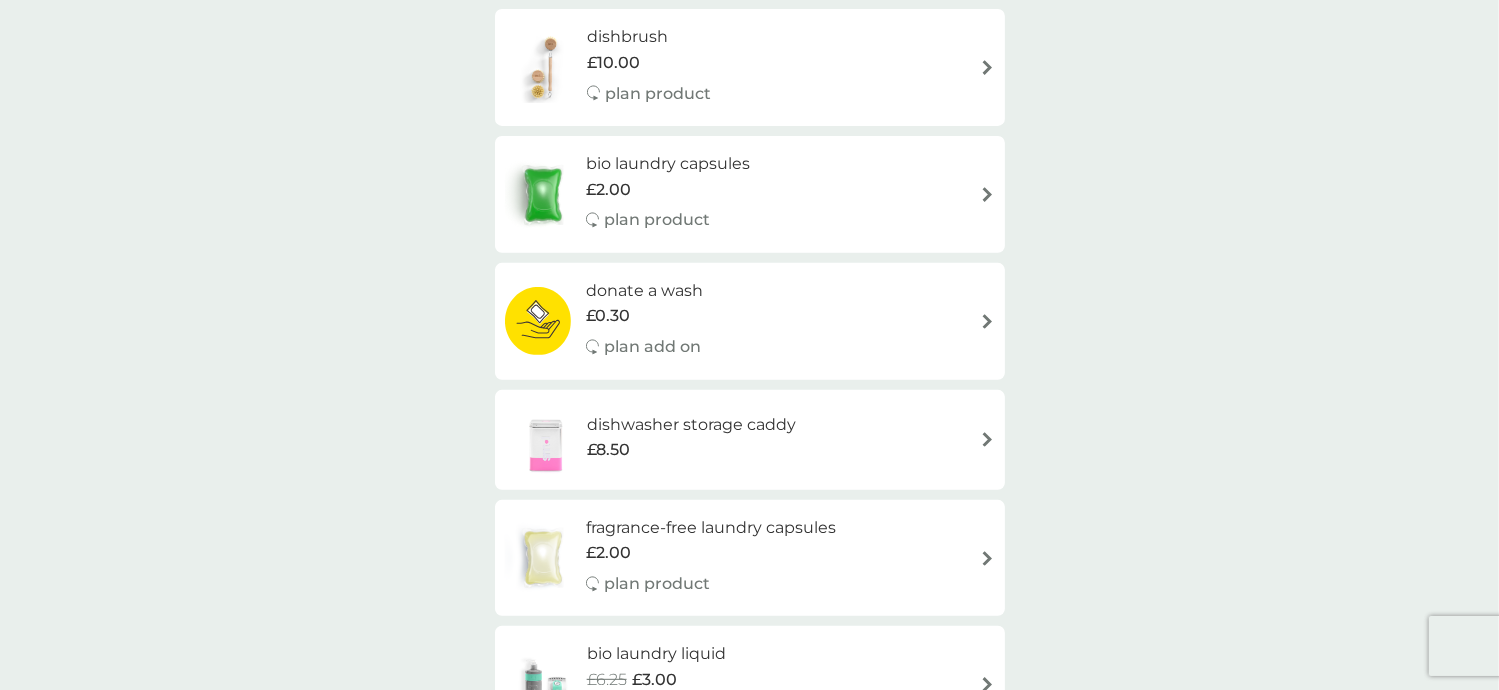 scroll, scrollTop: 0, scrollLeft: 0, axis: both 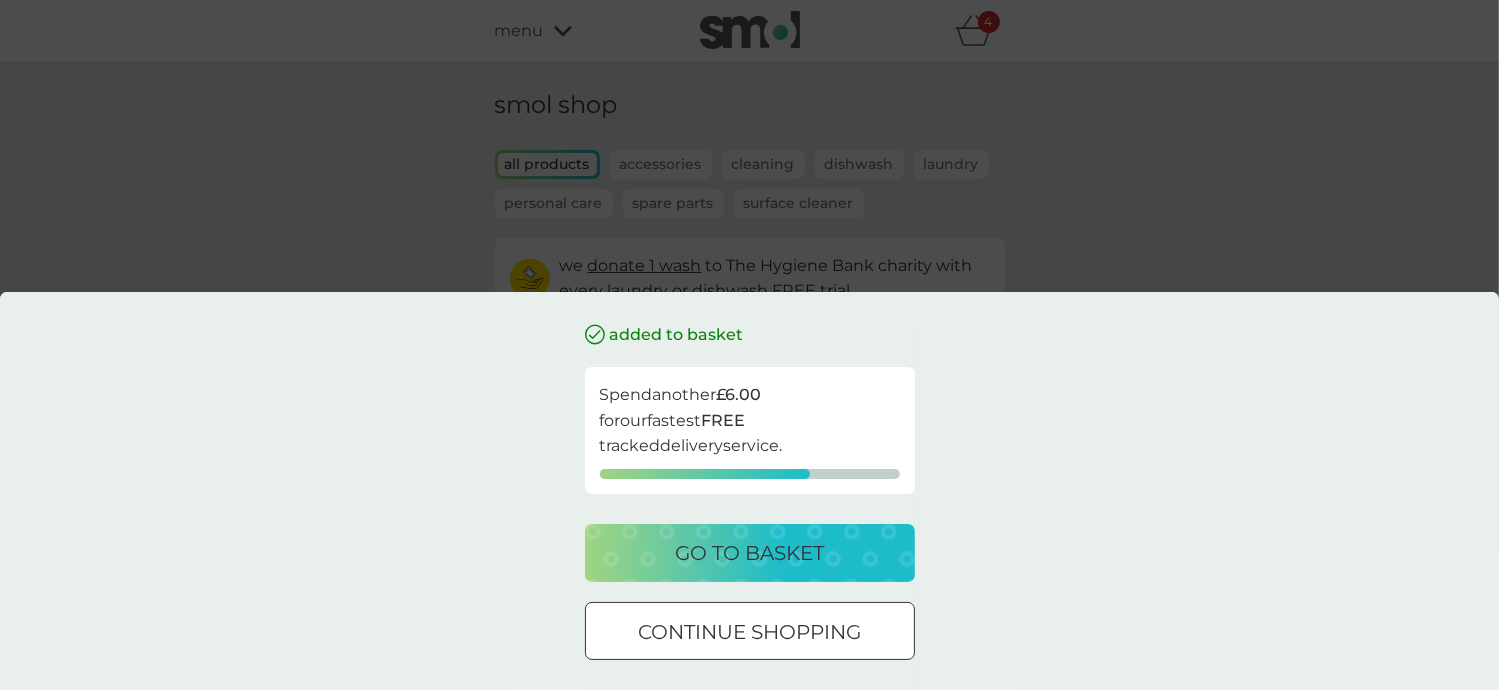click on "continue shopping" at bounding box center (750, 631) 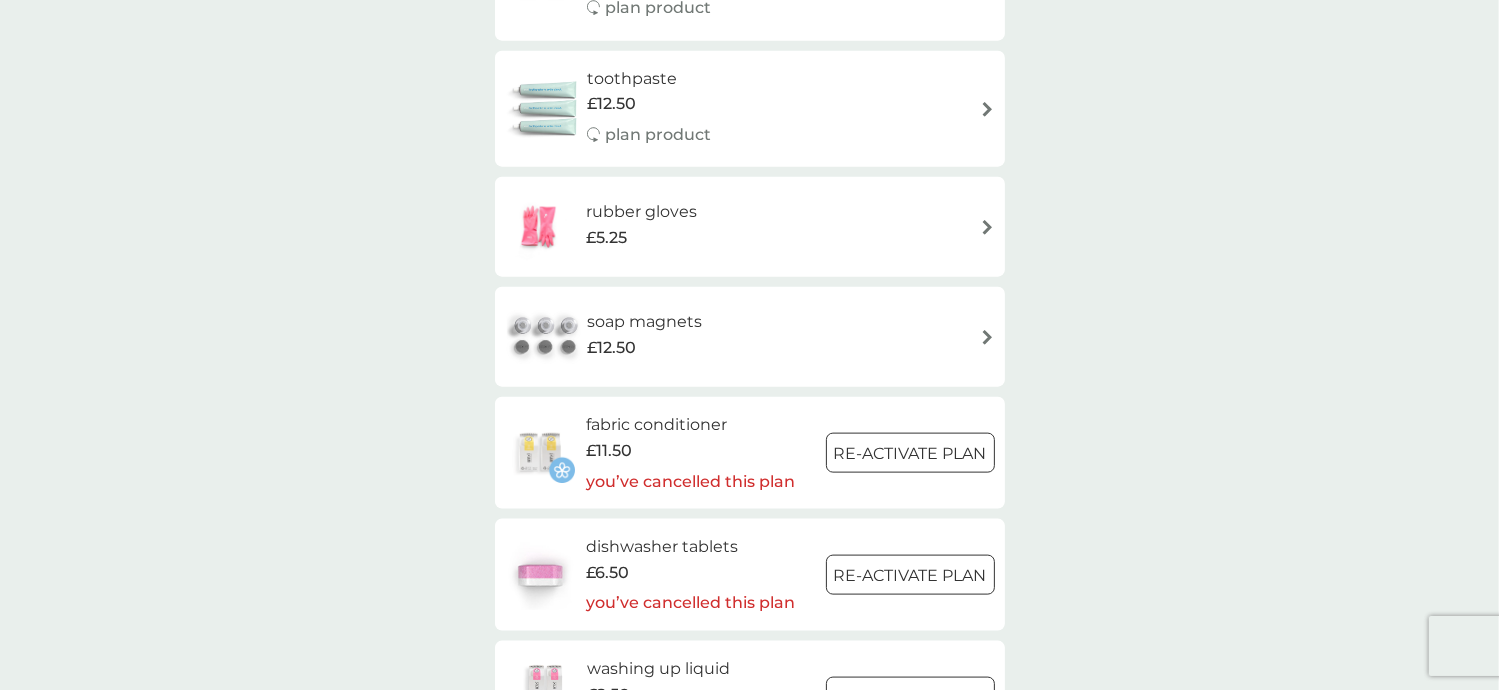 scroll, scrollTop: 2600, scrollLeft: 0, axis: vertical 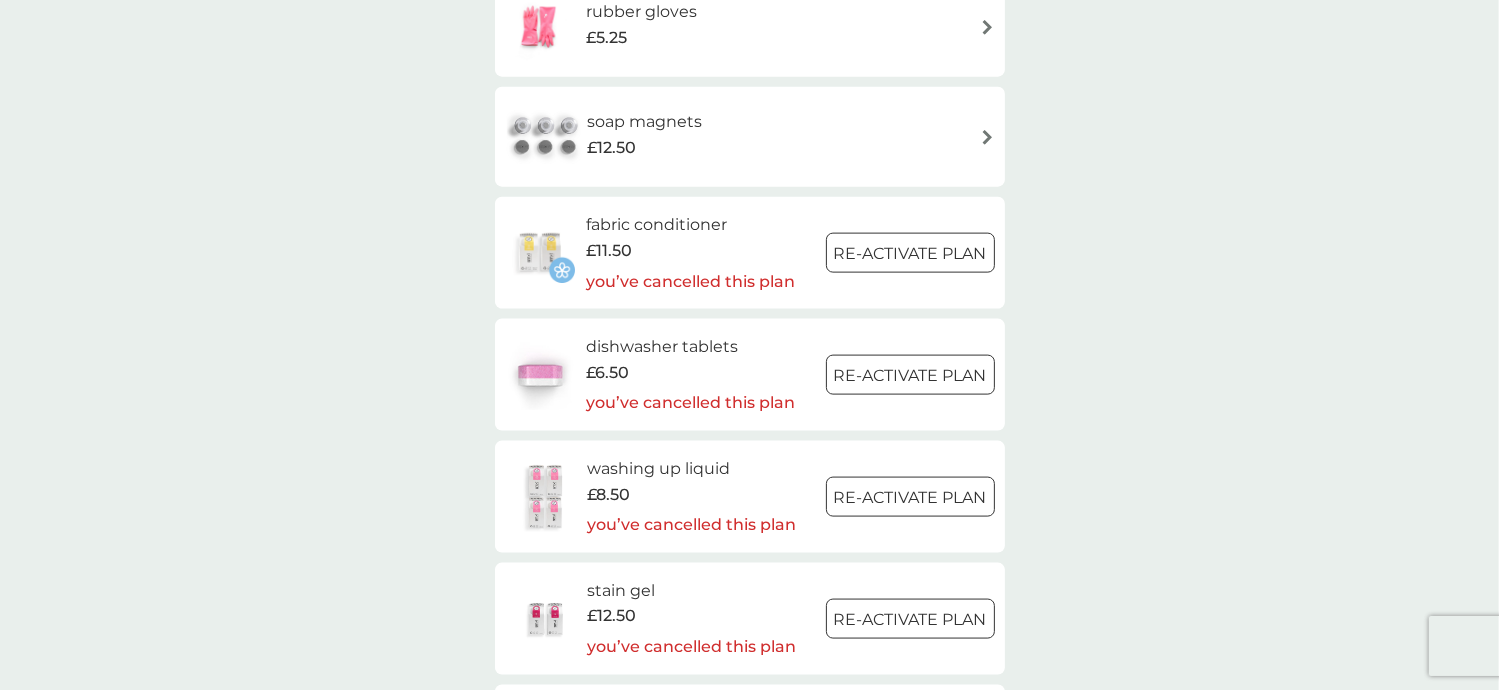 click at bounding box center [909, 252] 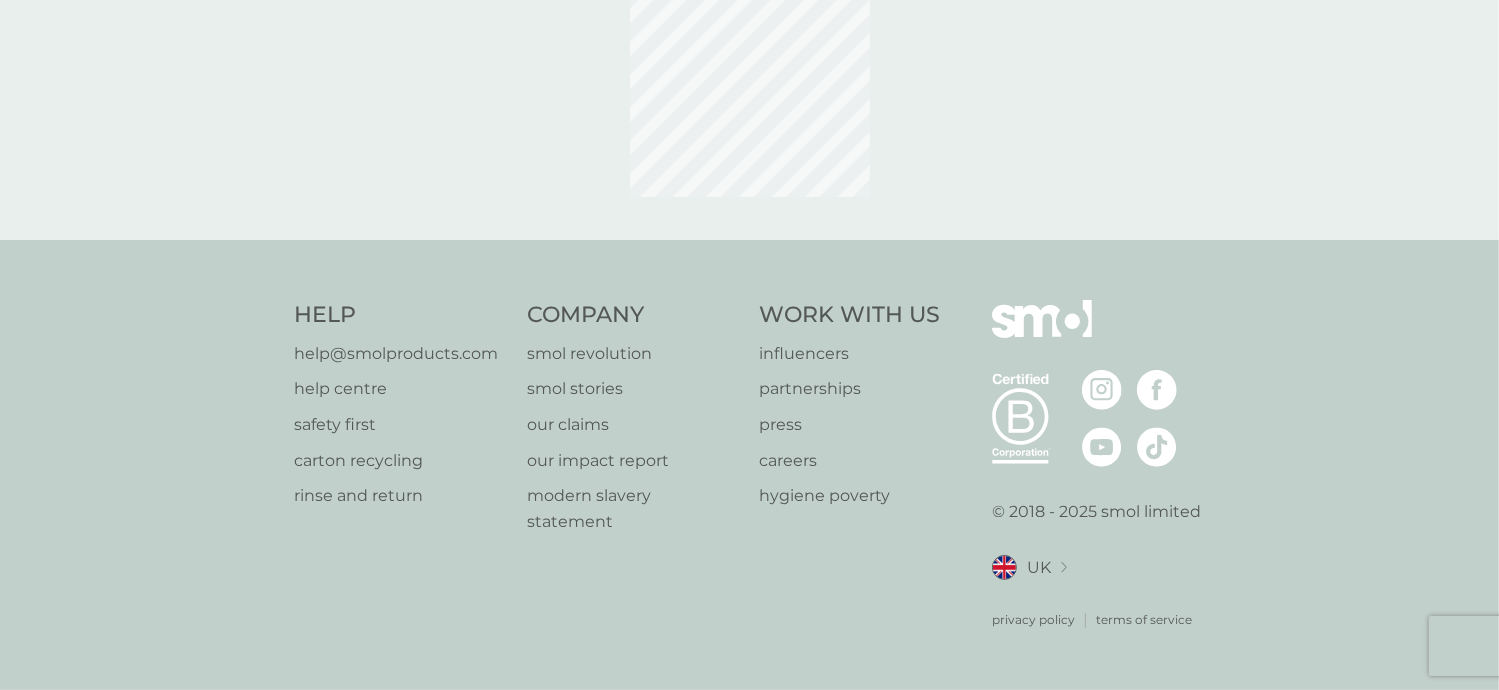 scroll, scrollTop: 0, scrollLeft: 0, axis: both 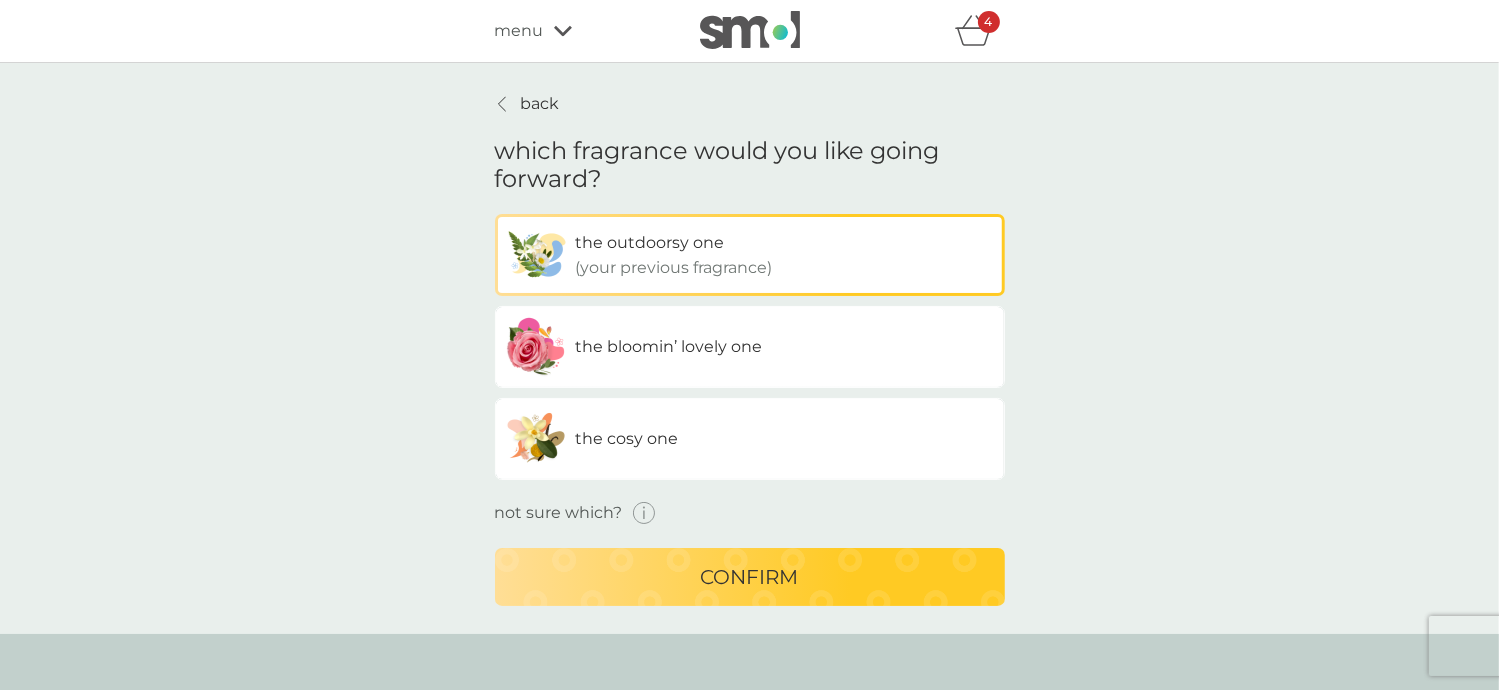 click on "the bloomin’ lovely one" at bounding box center [669, 346] 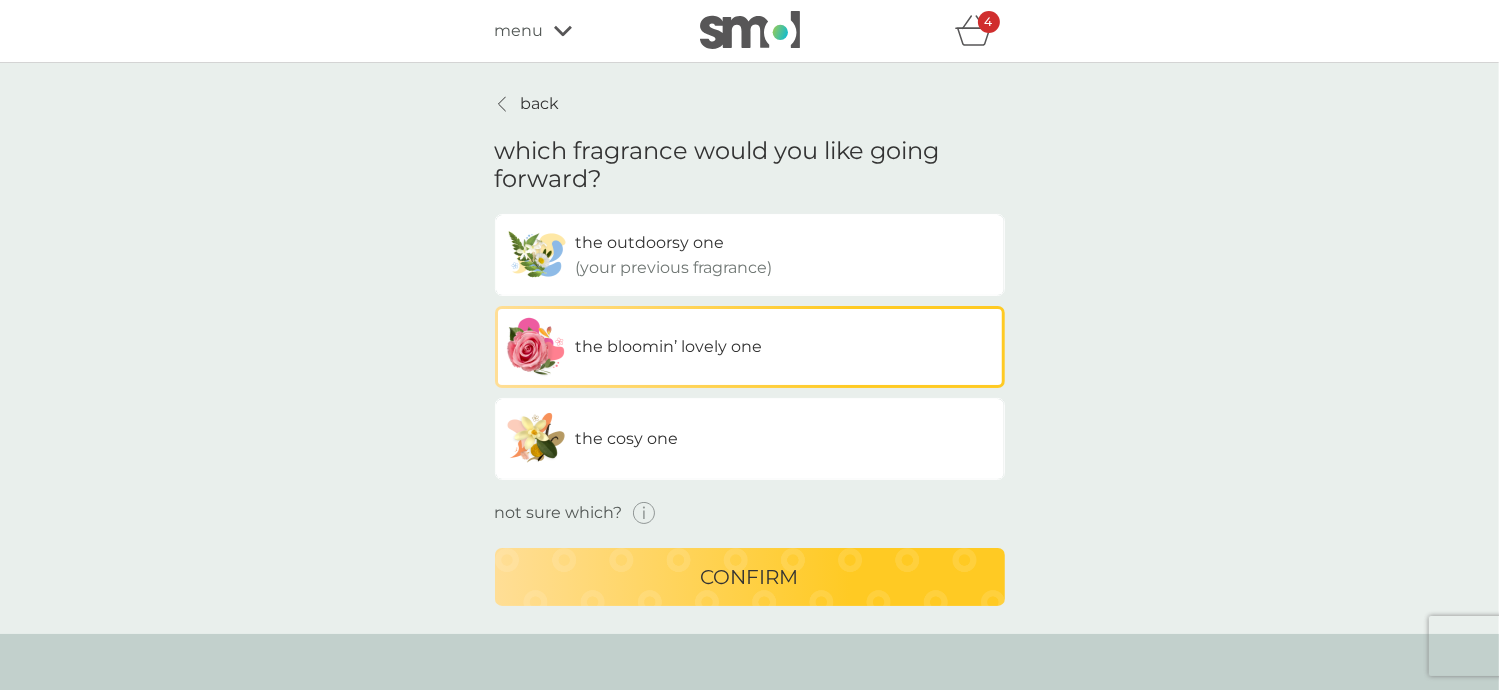 click on "confirm" at bounding box center (750, 577) 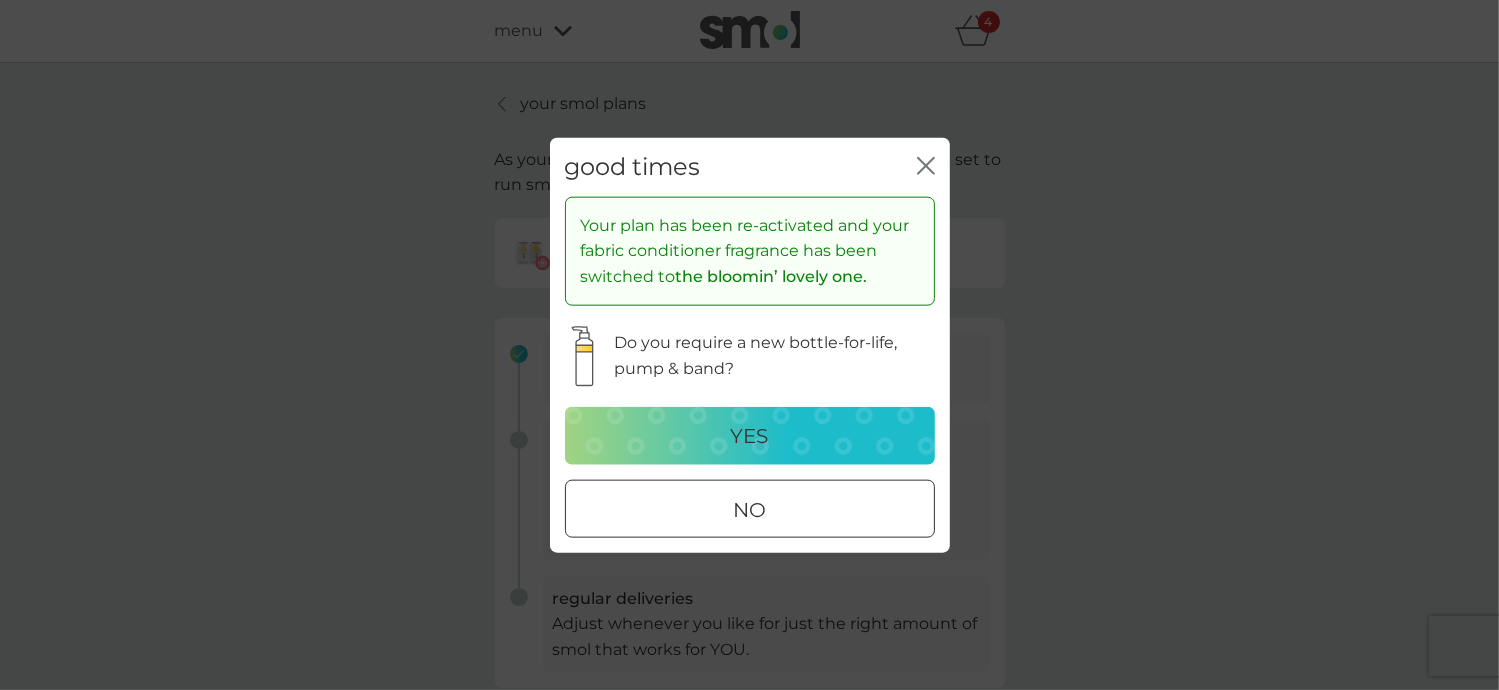 click on "yes" at bounding box center [750, 435] 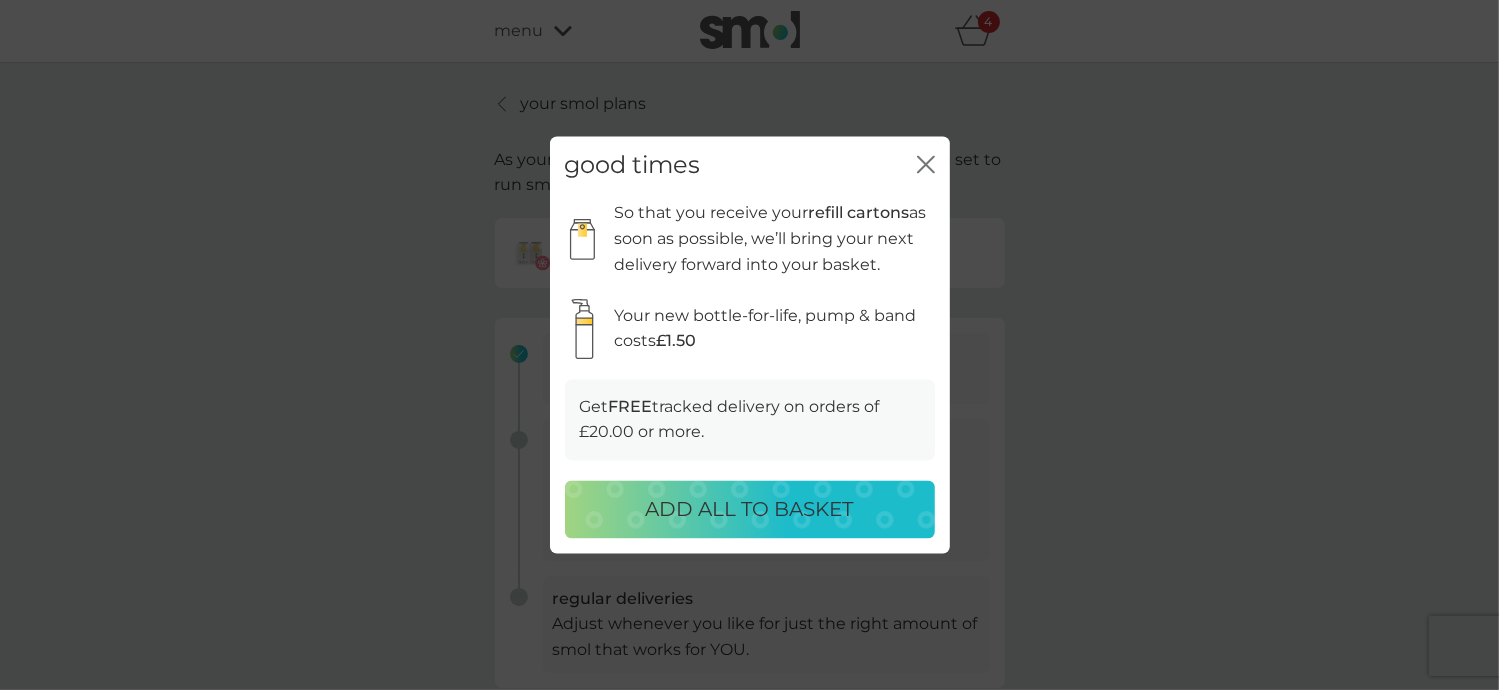 click on "ADD ALL TO BASKET" at bounding box center (750, 509) 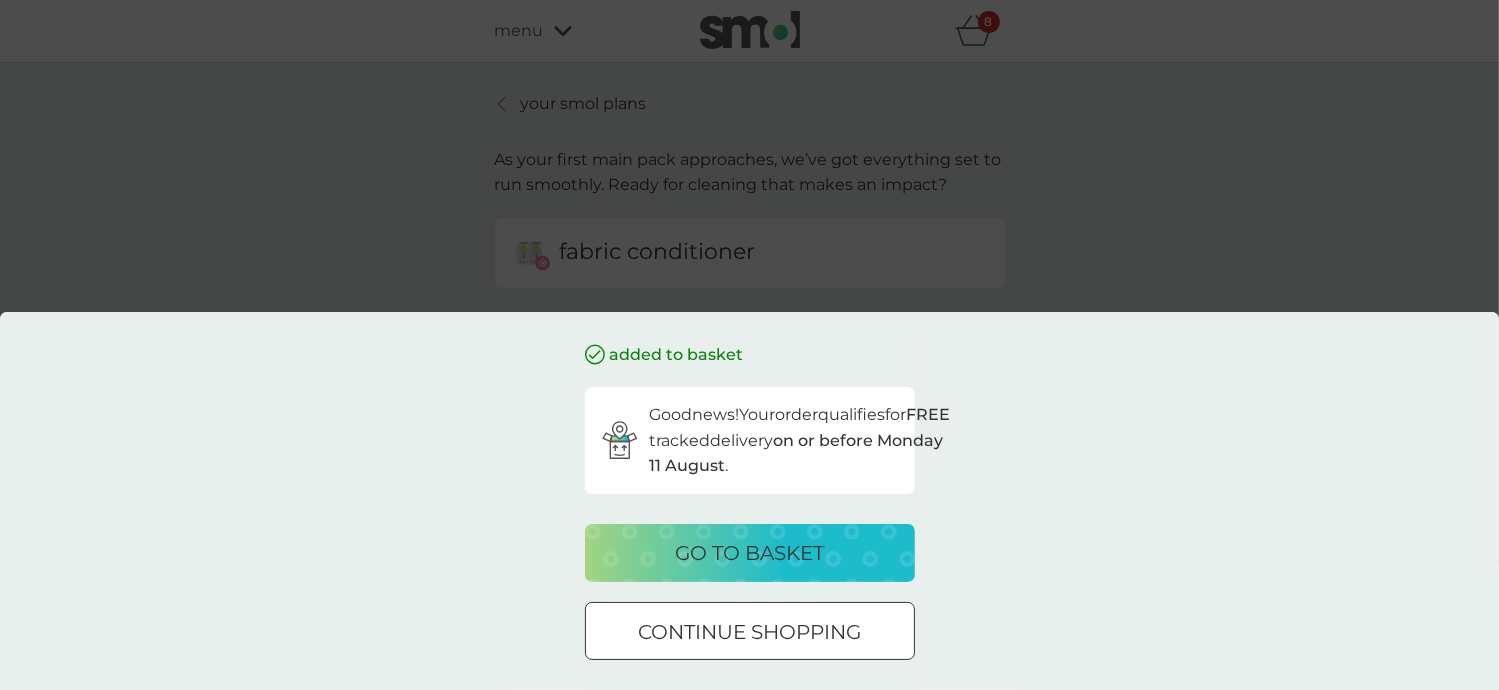 click on "go to basket" at bounding box center [749, 553] 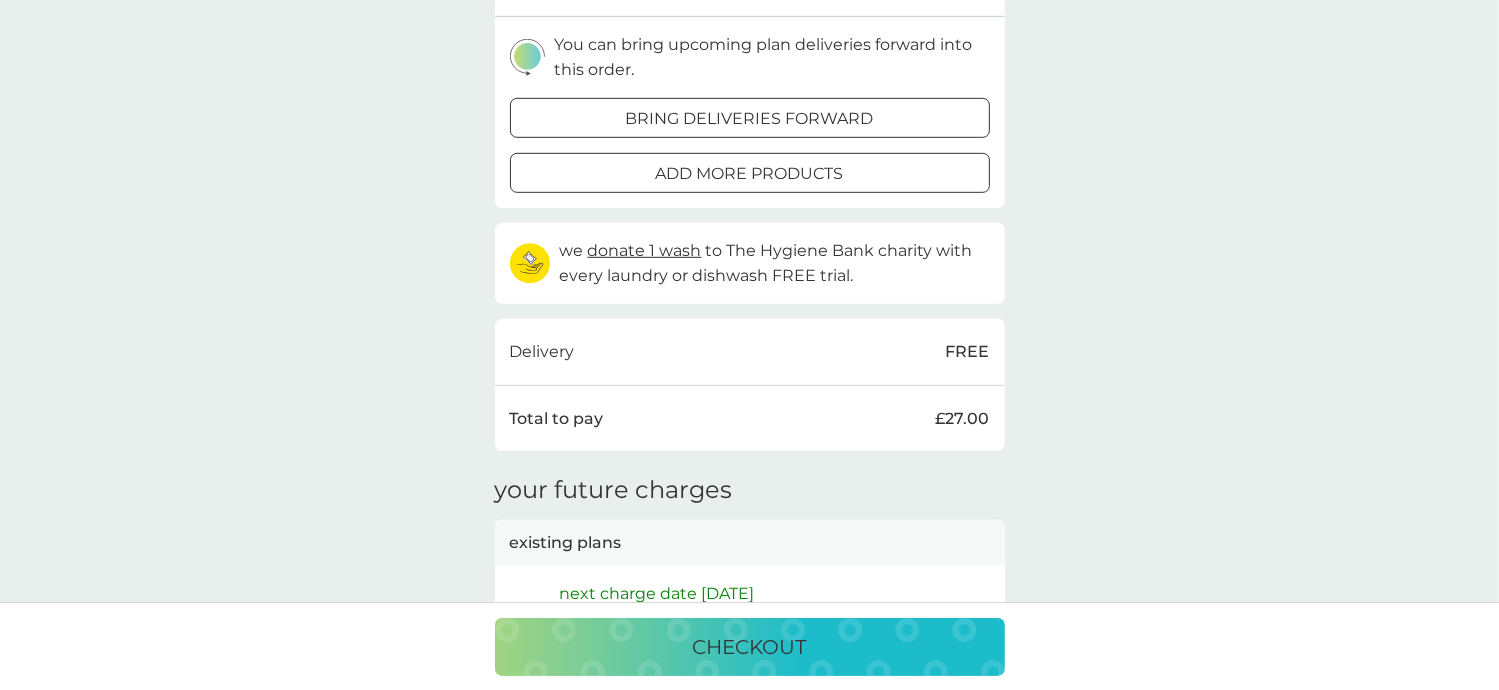 scroll, scrollTop: 1200, scrollLeft: 0, axis: vertical 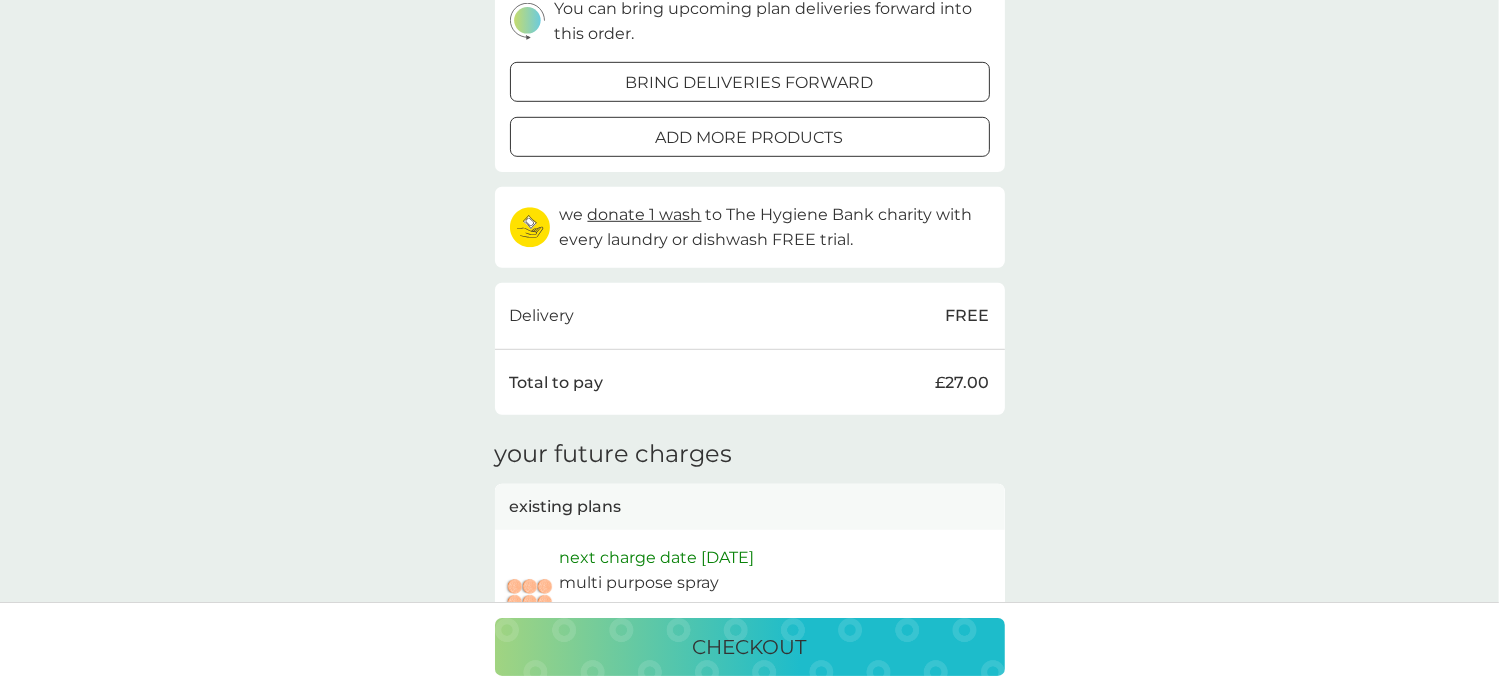 click on "checkout" at bounding box center (750, 647) 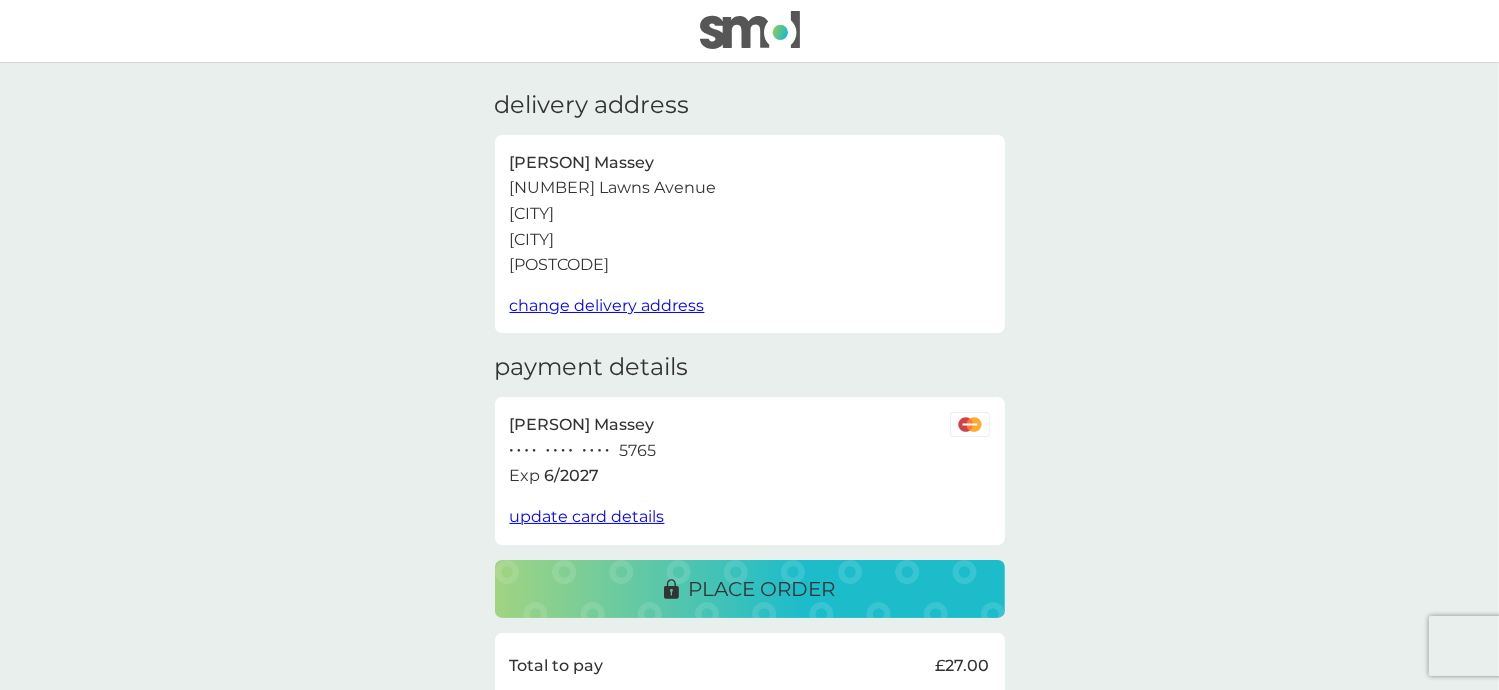 scroll, scrollTop: 0, scrollLeft: 0, axis: both 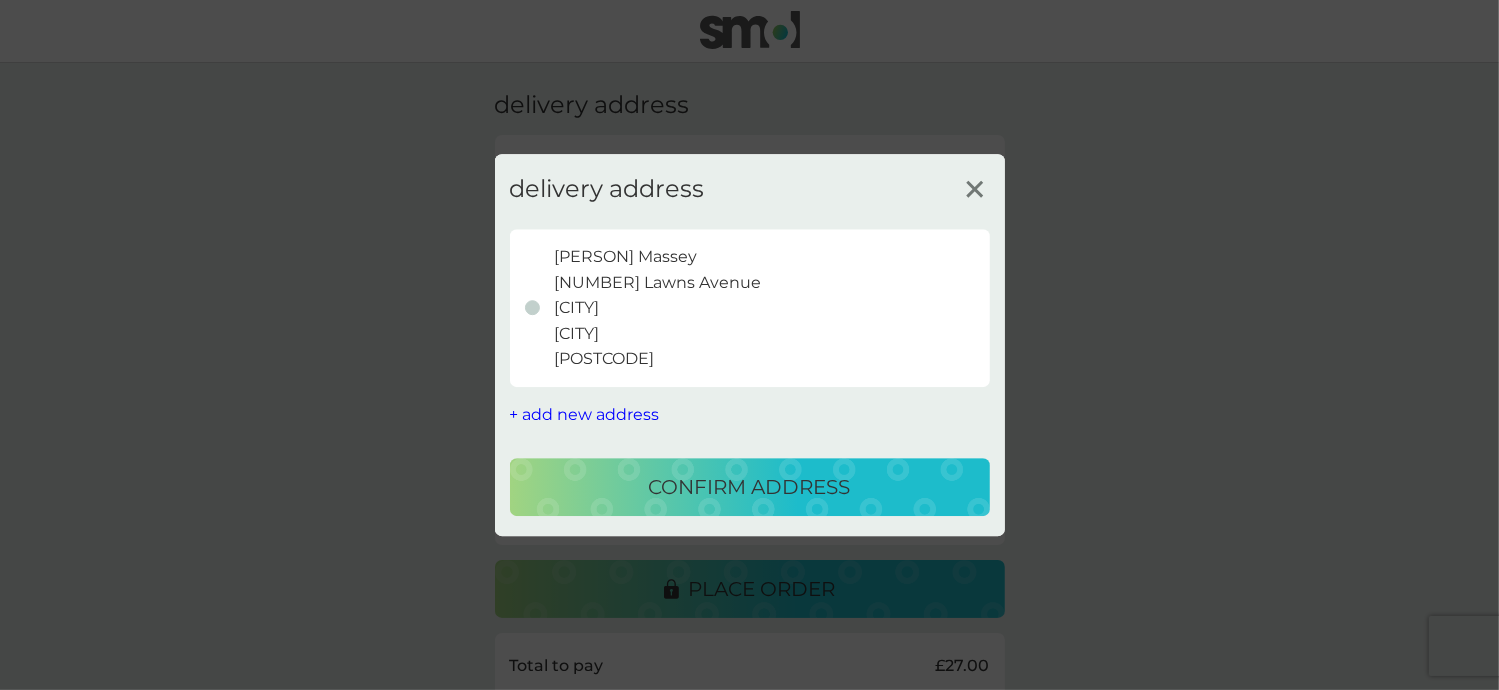 click on "+ add new address" at bounding box center (585, 414) 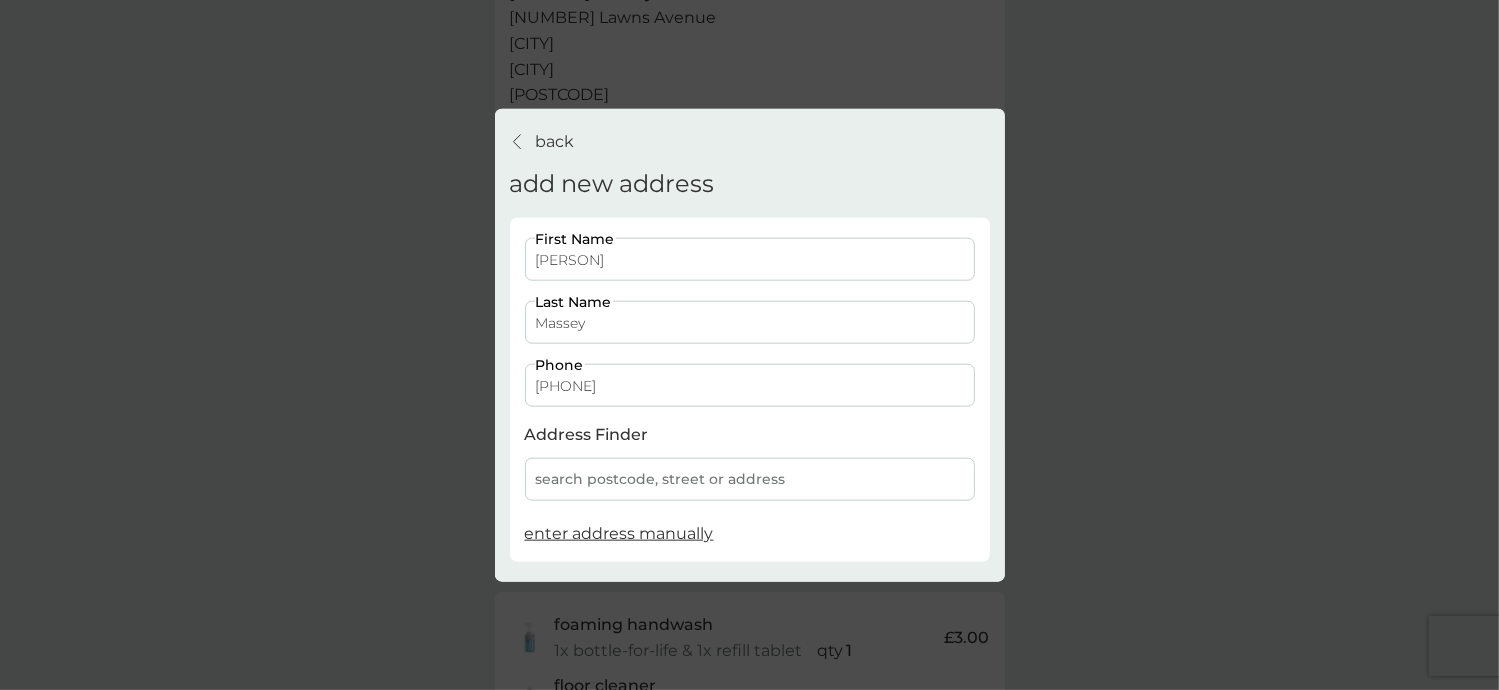 scroll, scrollTop: 200, scrollLeft: 0, axis: vertical 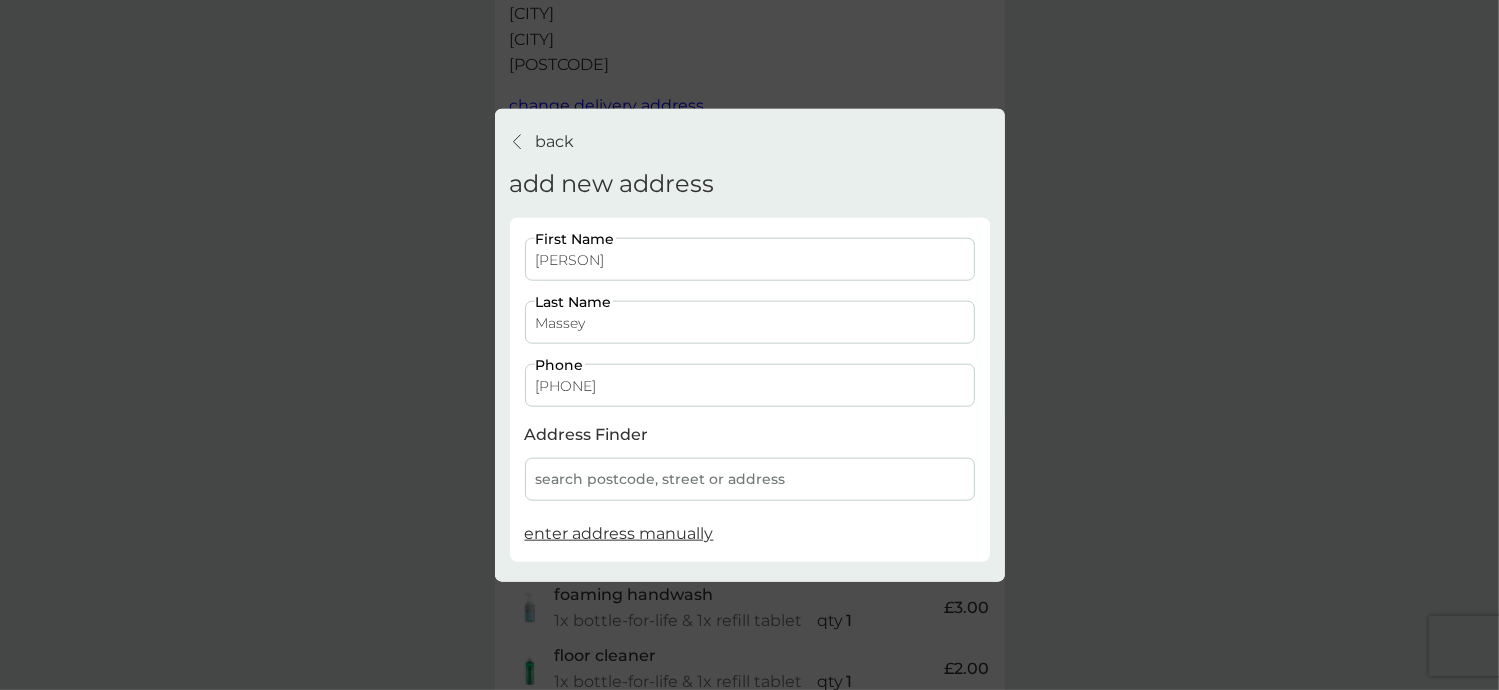 click on "search postcode, street or address" at bounding box center (750, 479) 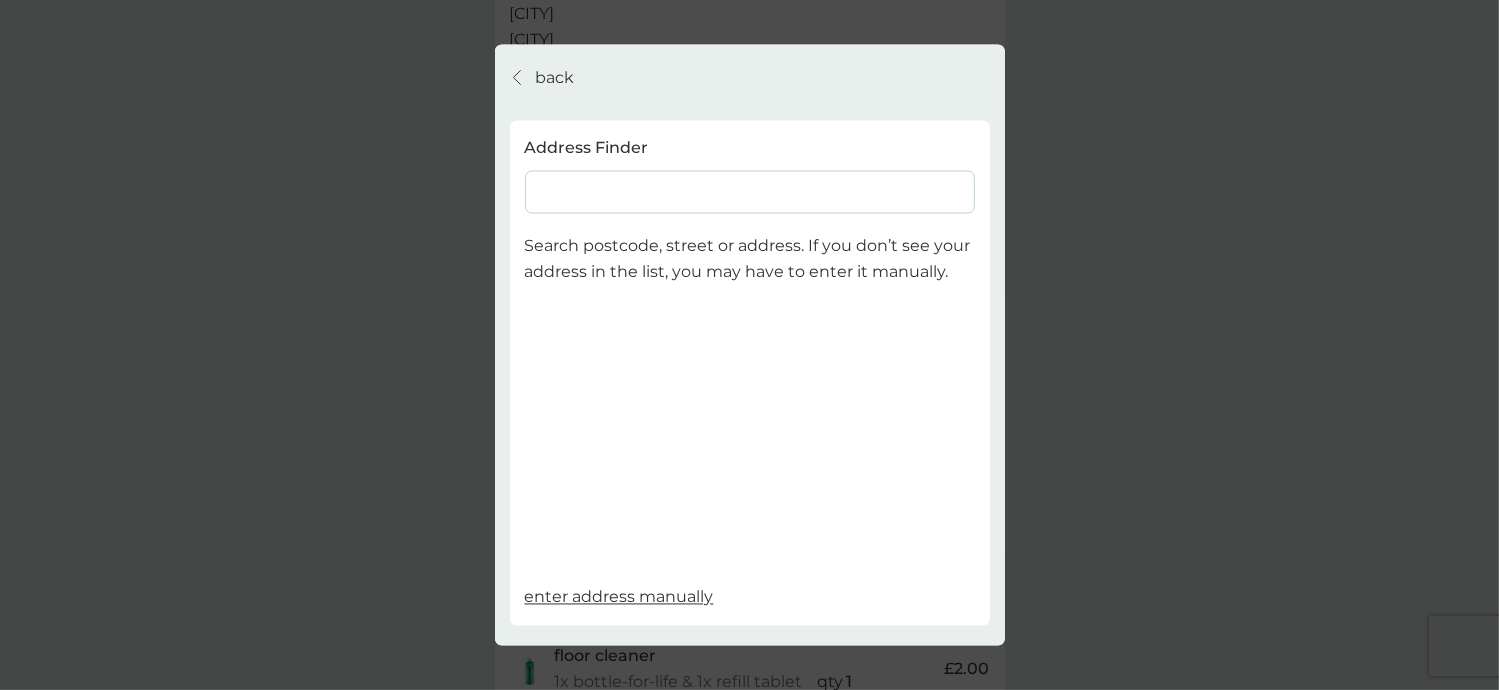 click at bounding box center (750, 192) 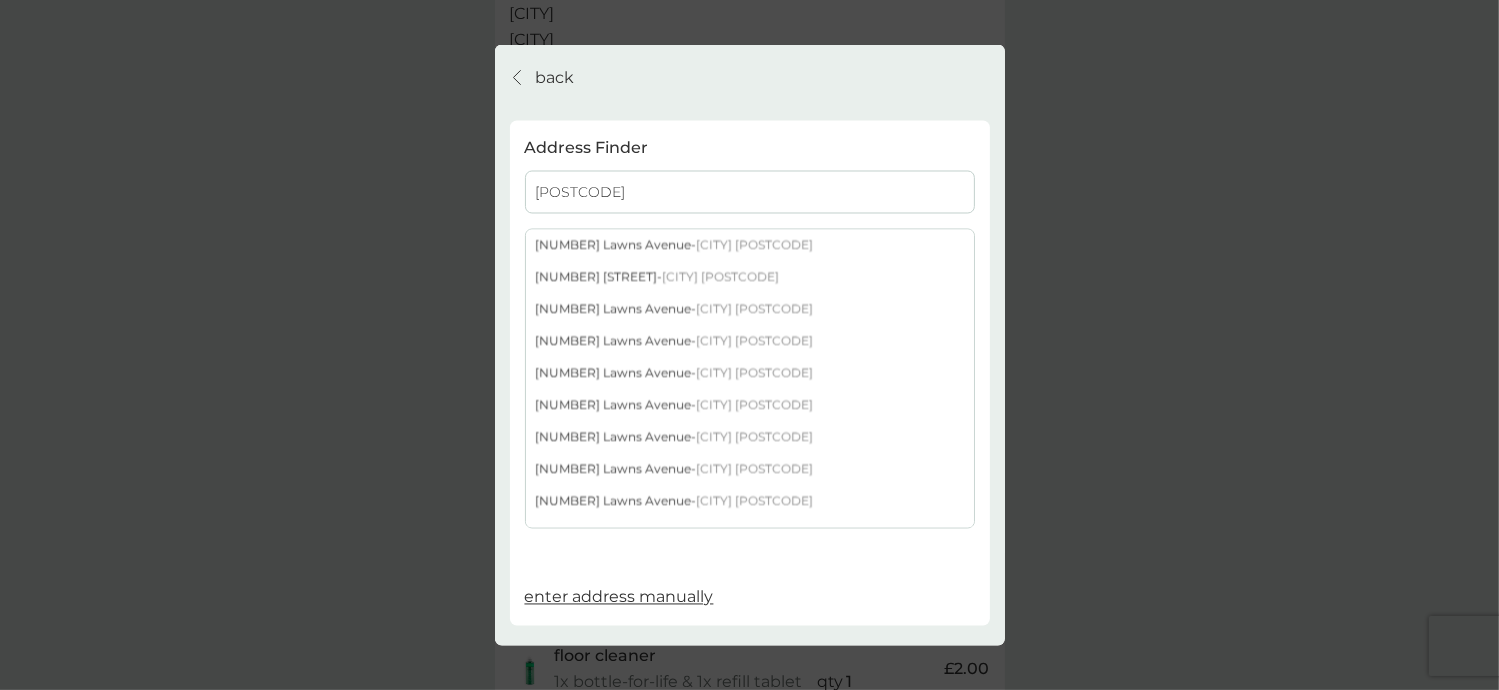 type on "[POSTCODE]" 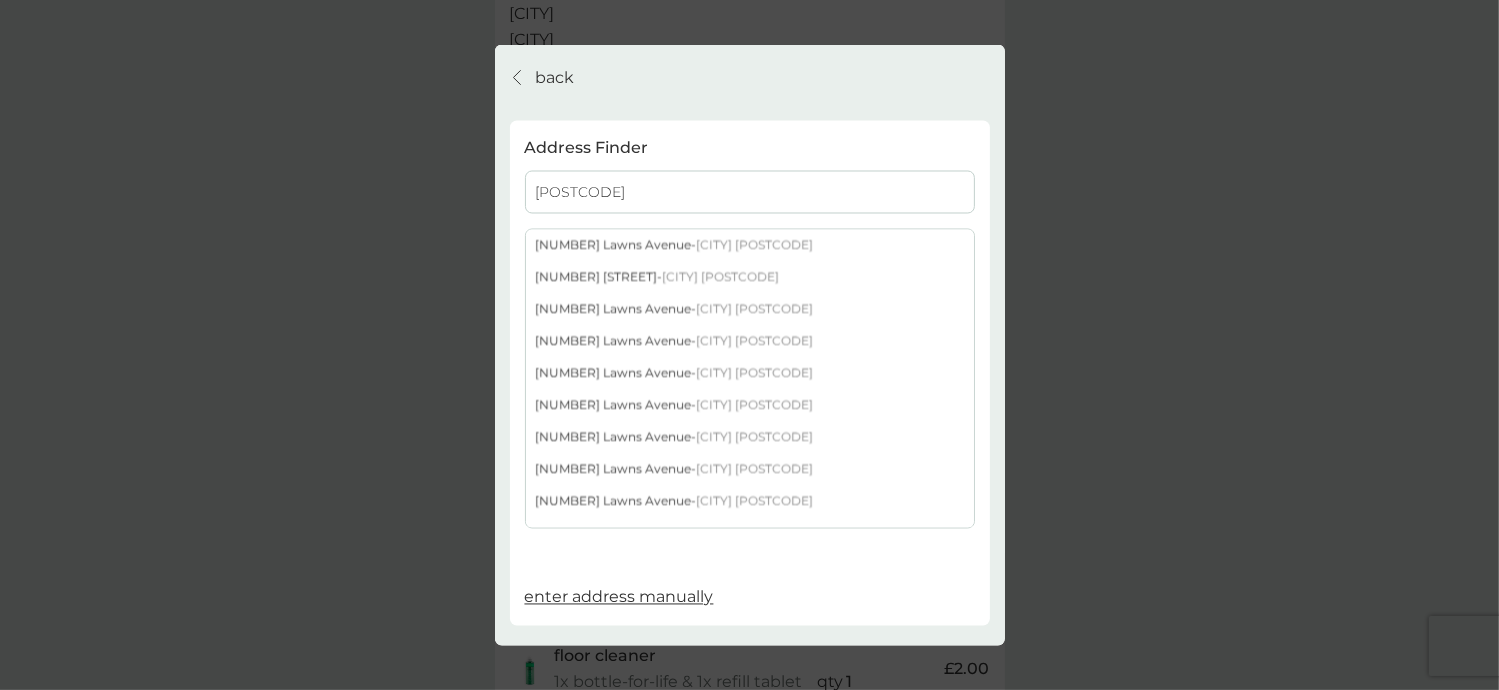 click on "[NUMBER] Lawns Avenue, [CITY], [CITY], [POSTCODE]" at bounding box center (750, 502) 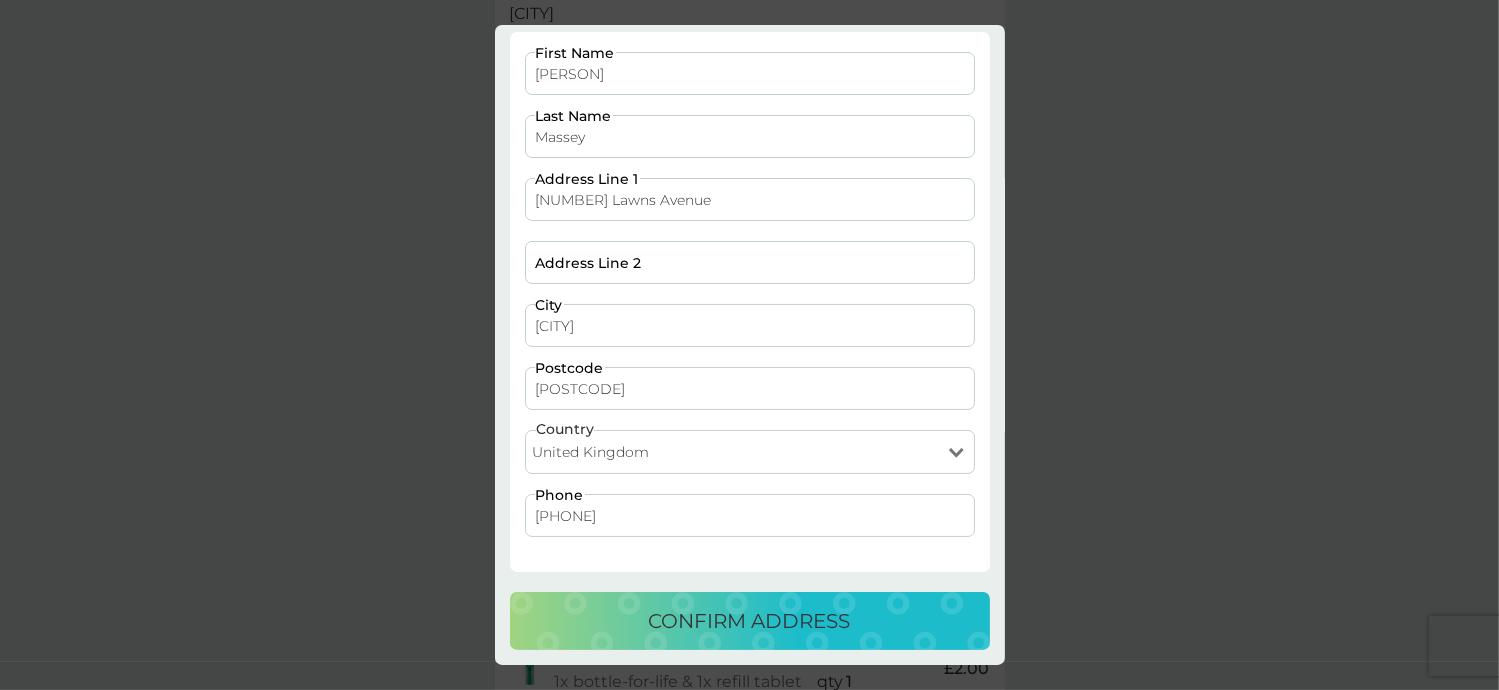 scroll, scrollTop: 104, scrollLeft: 0, axis: vertical 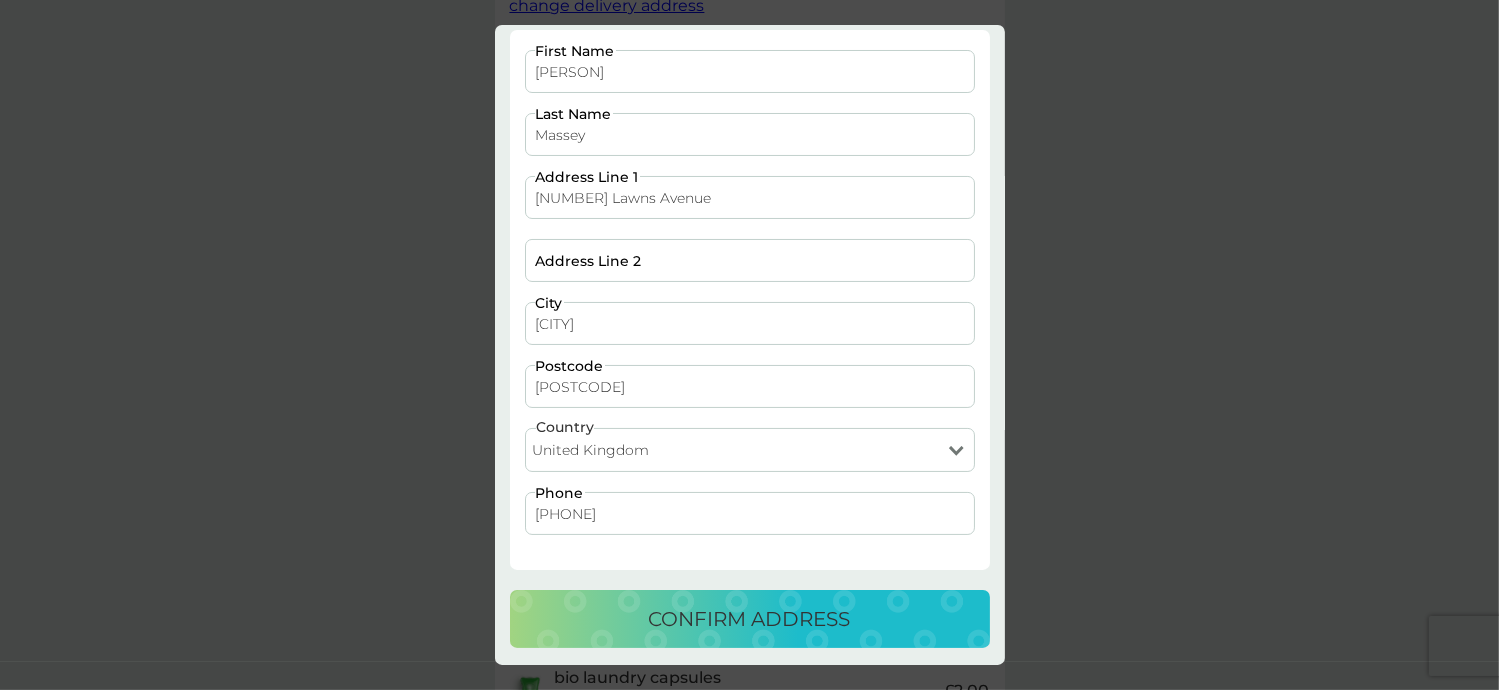 click on "confirm address" at bounding box center [750, 619] 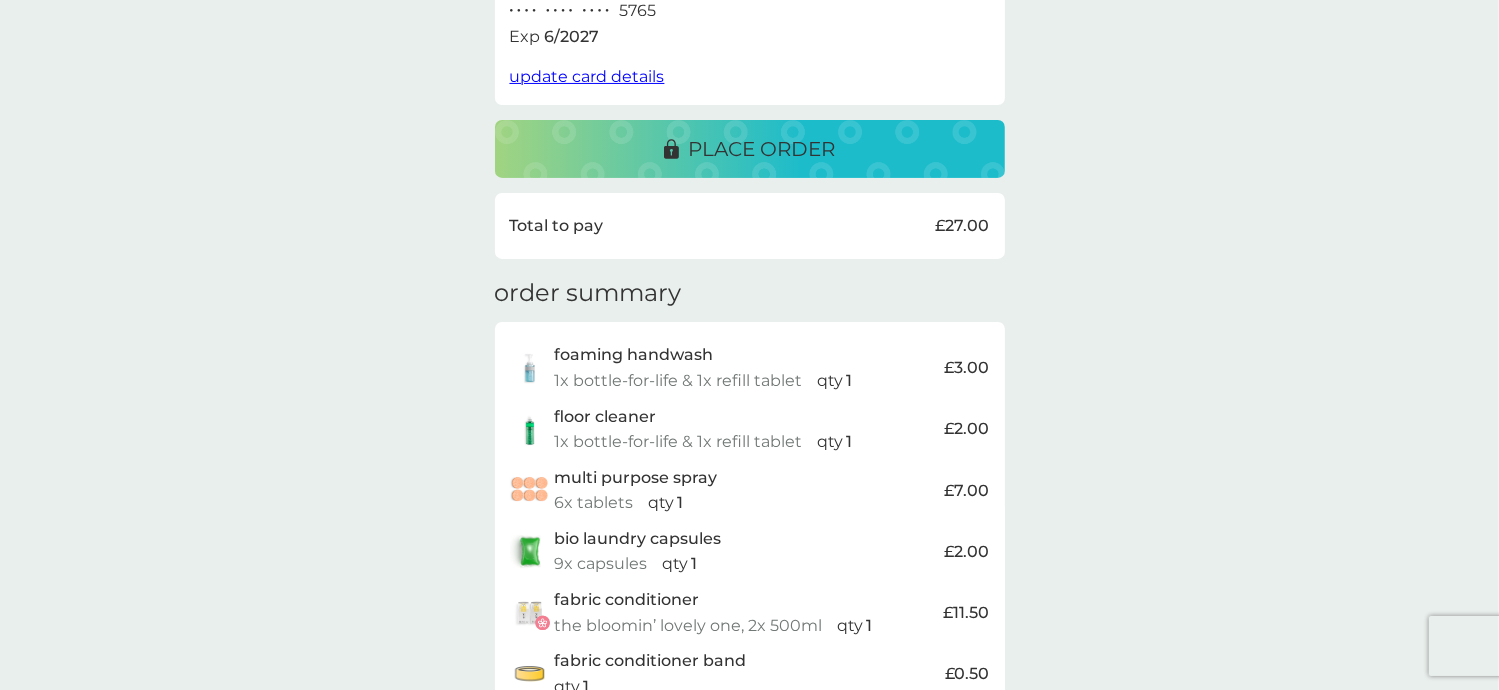 scroll, scrollTop: 401, scrollLeft: 0, axis: vertical 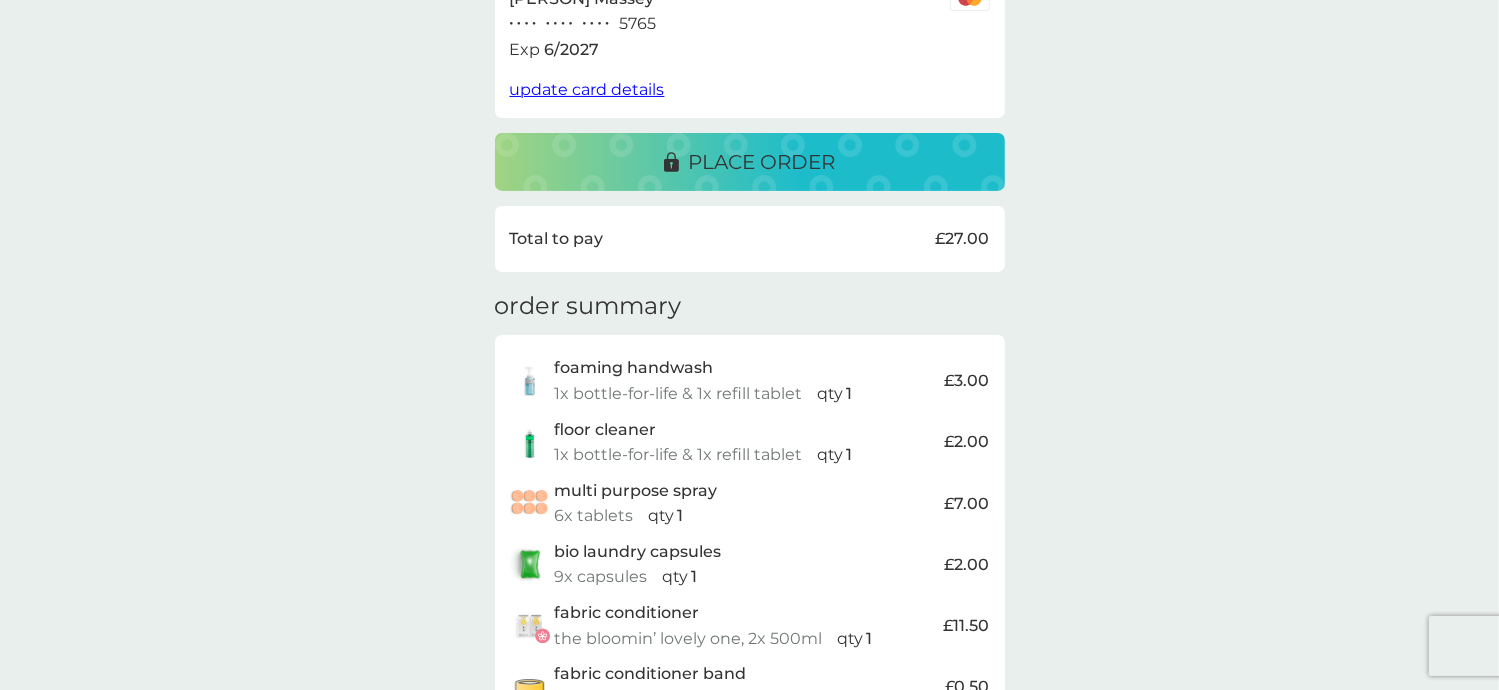 click on "place order" at bounding box center [762, 162] 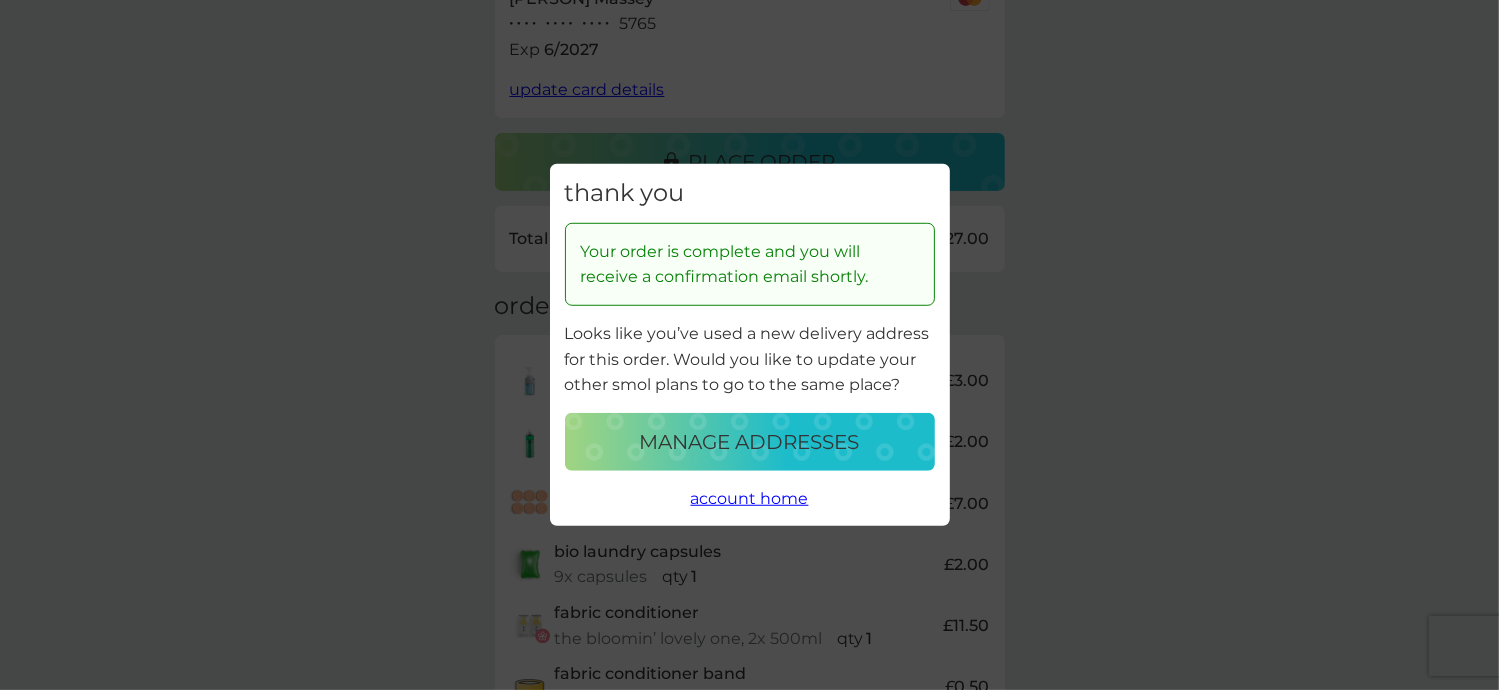 click on "manage addresses" at bounding box center (750, 442) 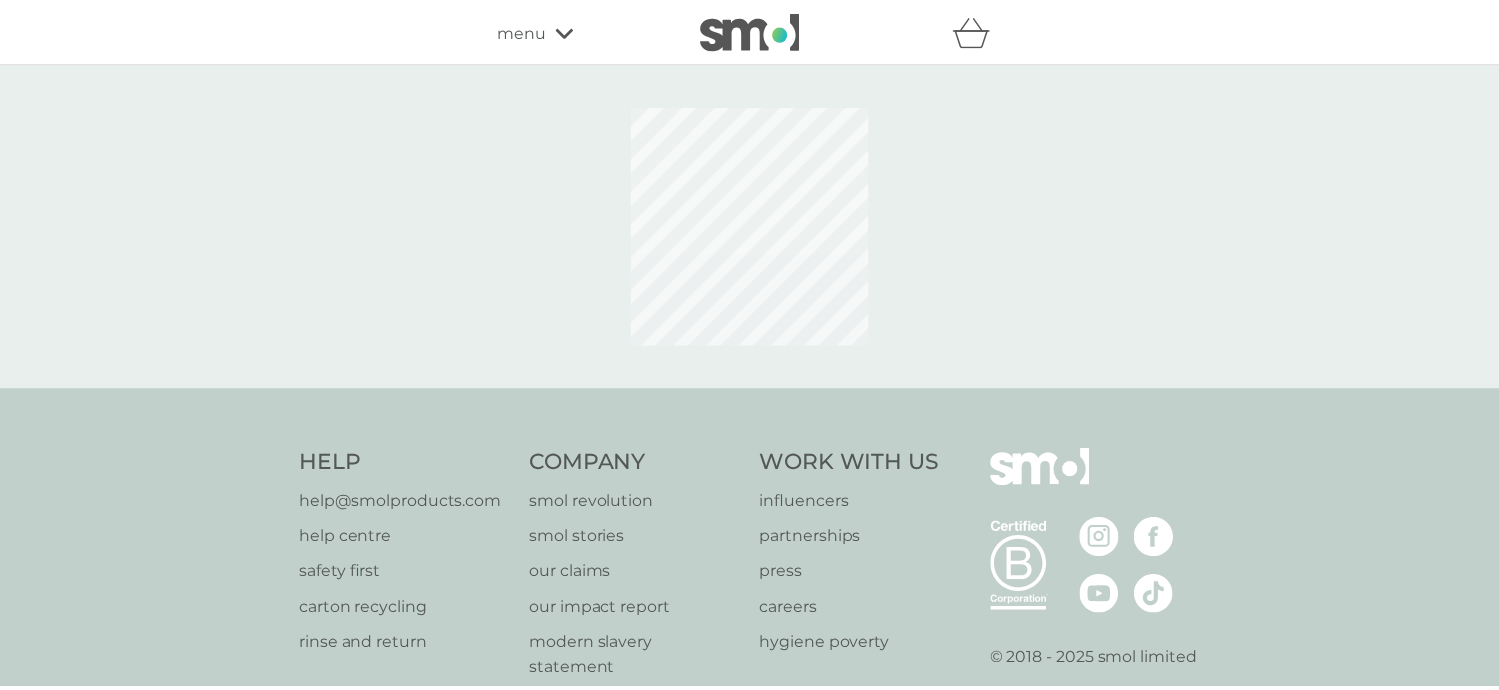 scroll, scrollTop: 0, scrollLeft: 0, axis: both 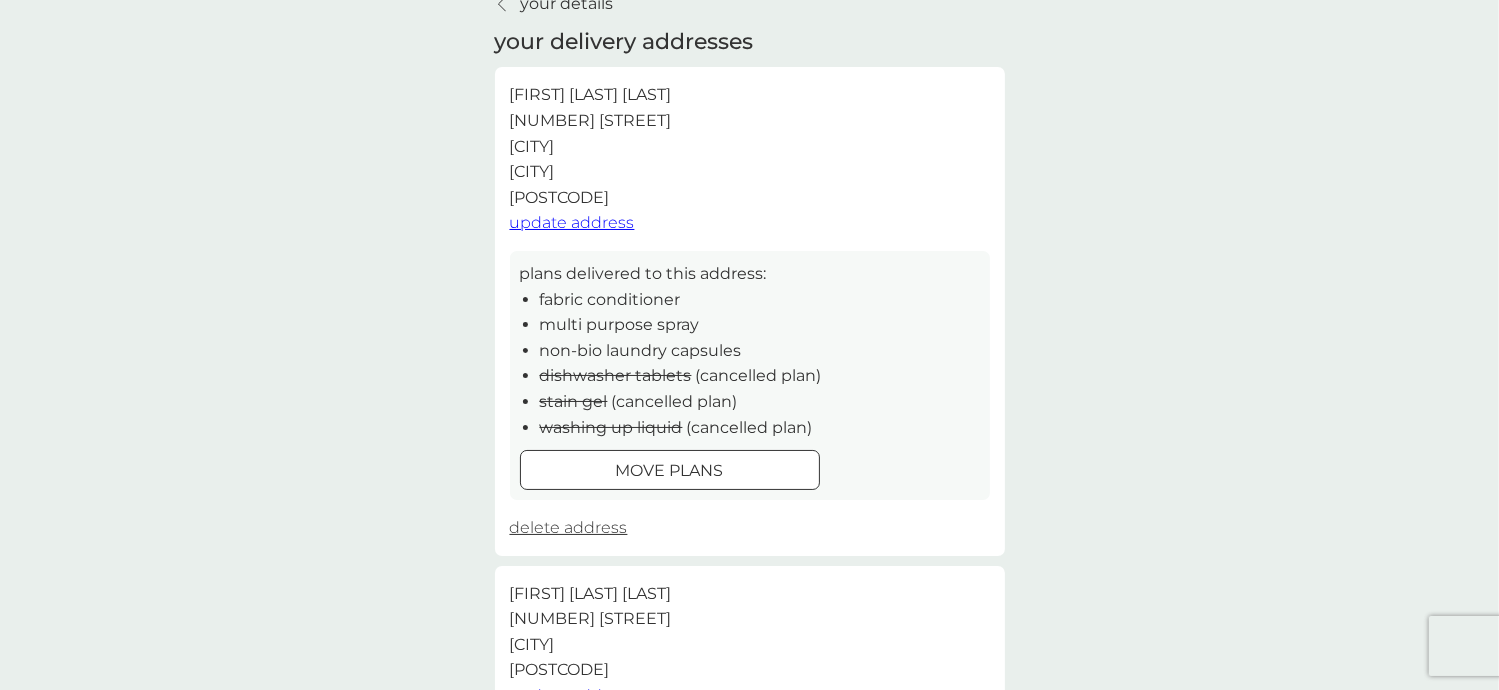 click at bounding box center (670, 470) 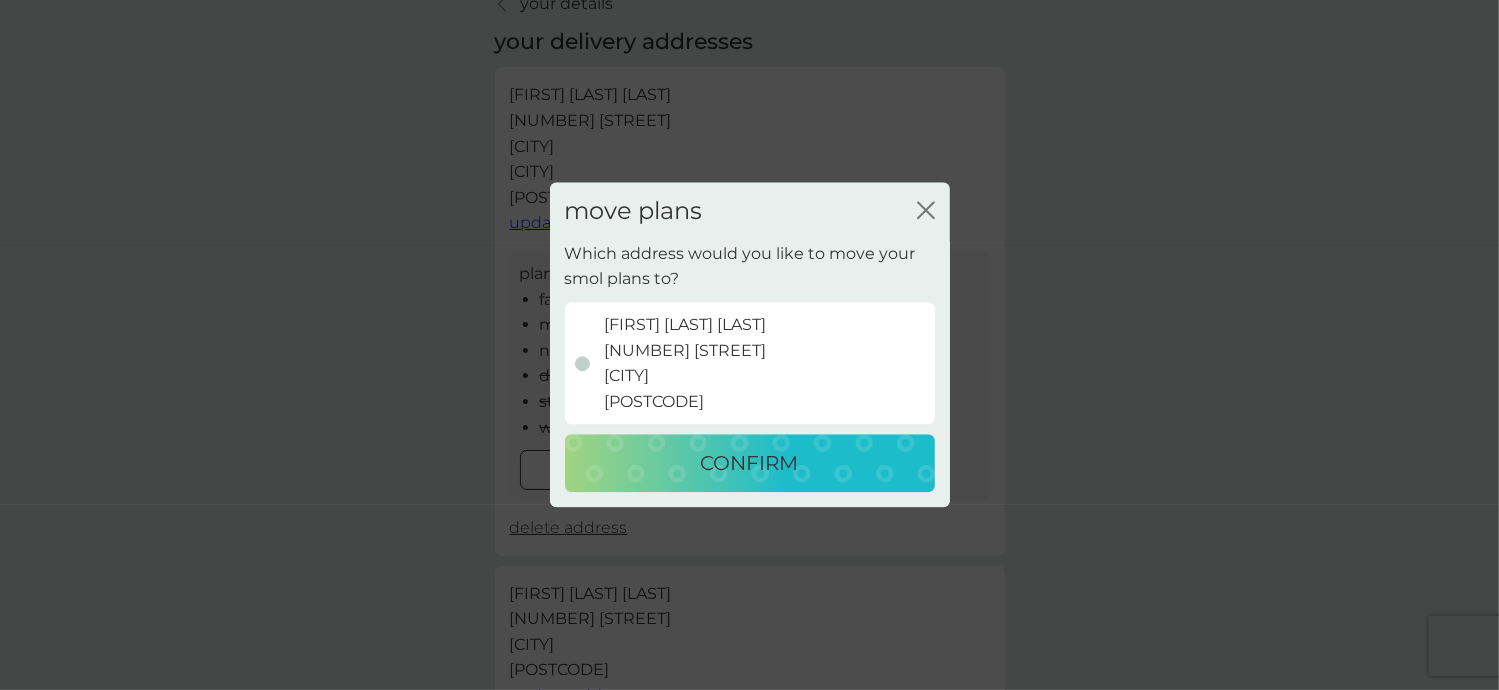 click on "CONFIRM" at bounding box center [750, 464] 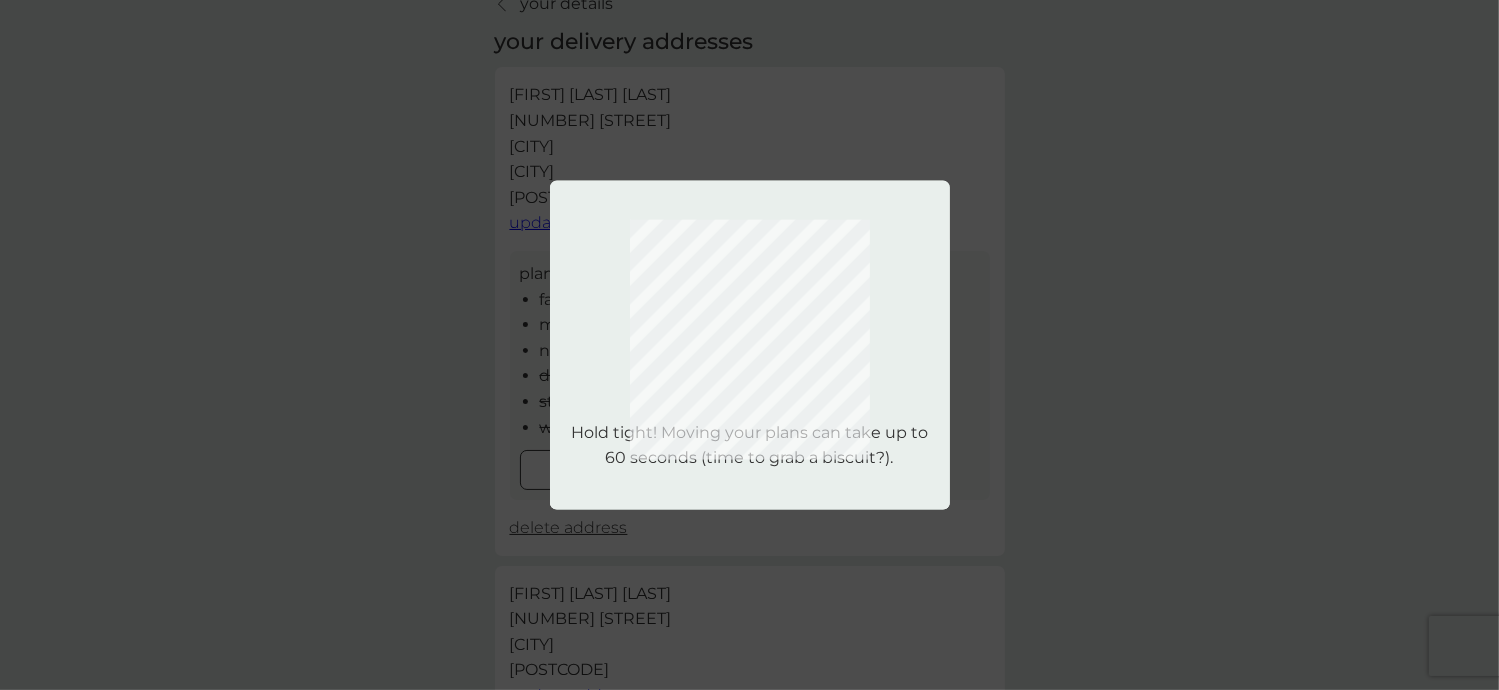 scroll, scrollTop: 0, scrollLeft: 0, axis: both 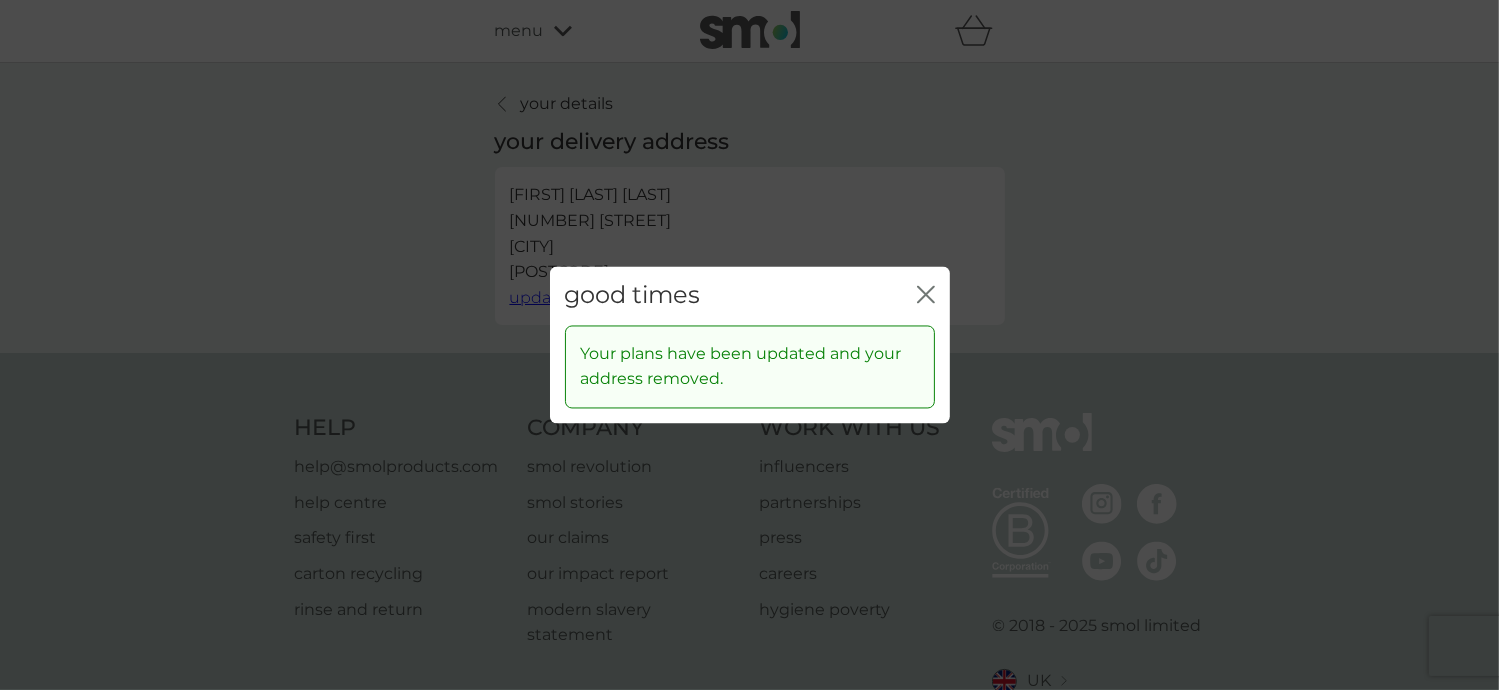 click on "good times close" at bounding box center [750, 296] 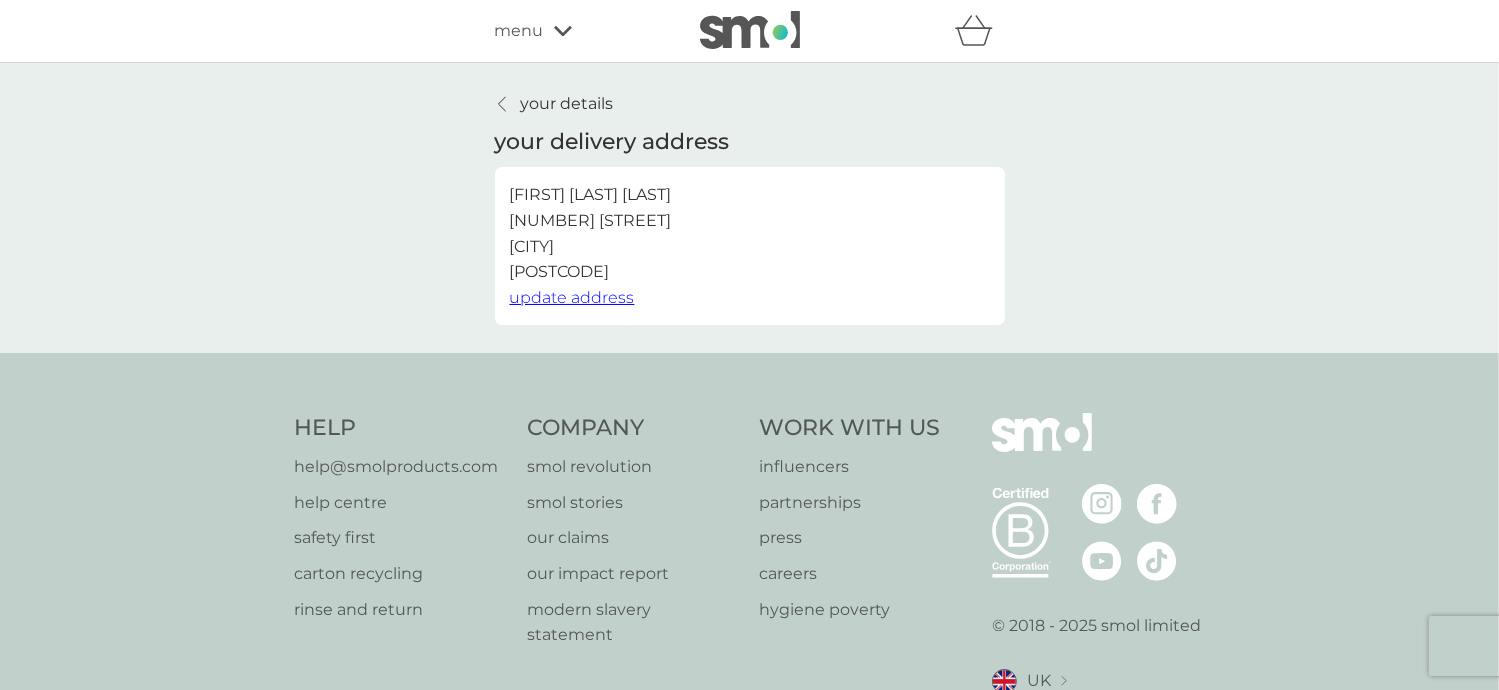 click on "your details" at bounding box center [567, 104] 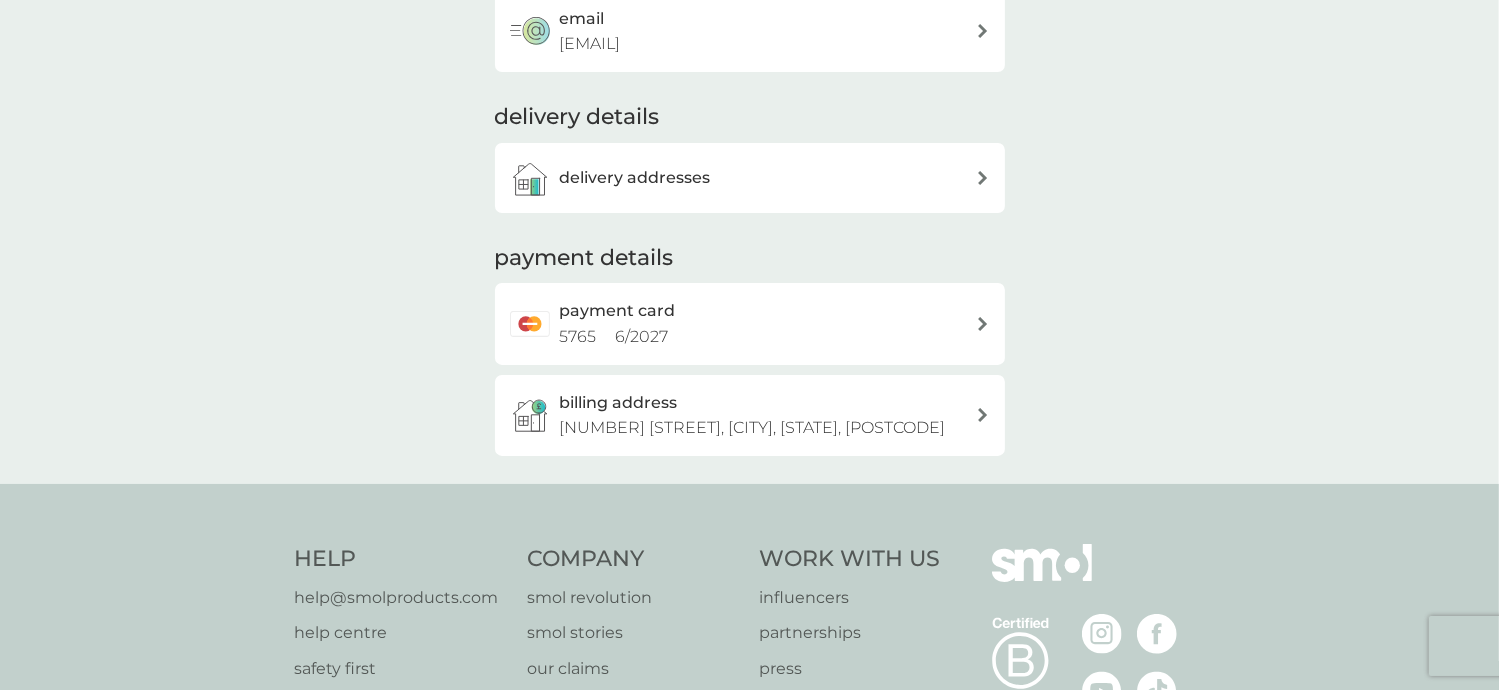 scroll, scrollTop: 0, scrollLeft: 0, axis: both 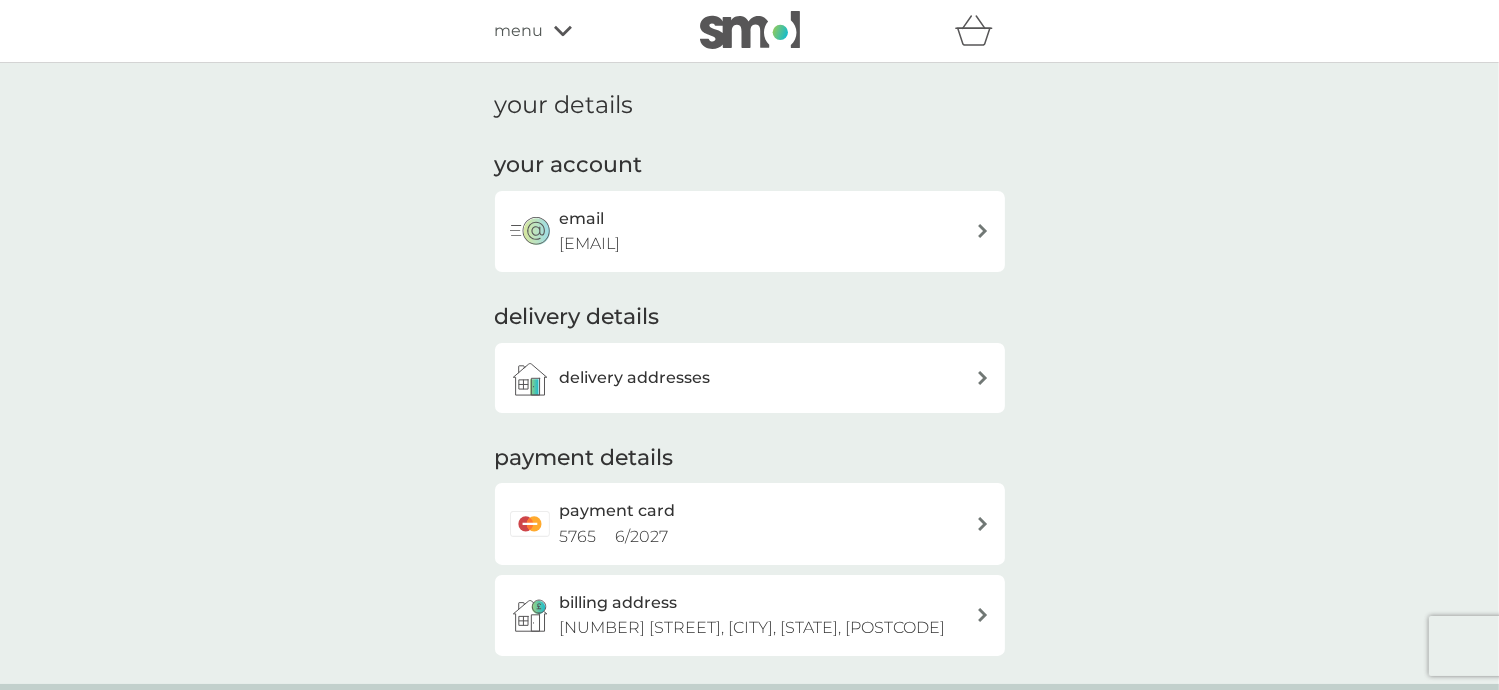 click on "menu" at bounding box center [580, 31] 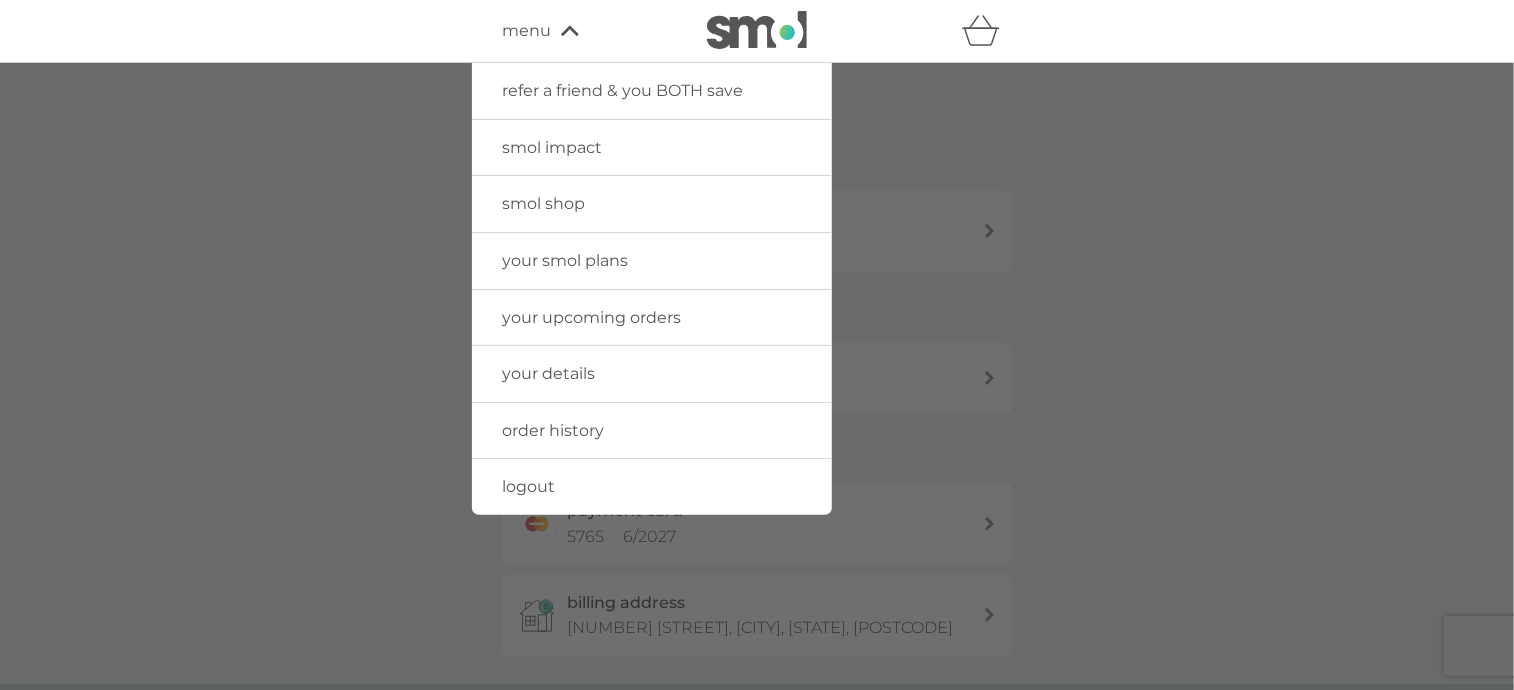 click on "your smol plans" at bounding box center (565, 260) 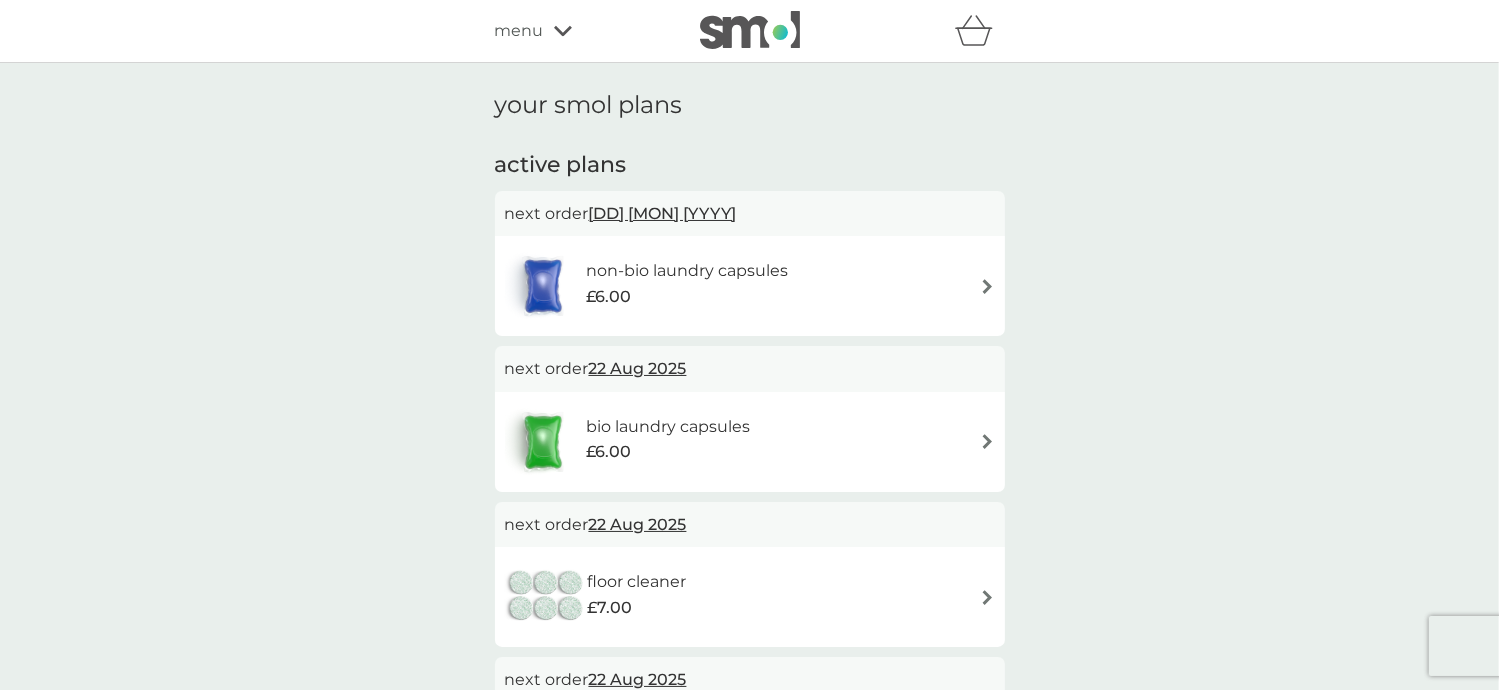 click at bounding box center (987, 286) 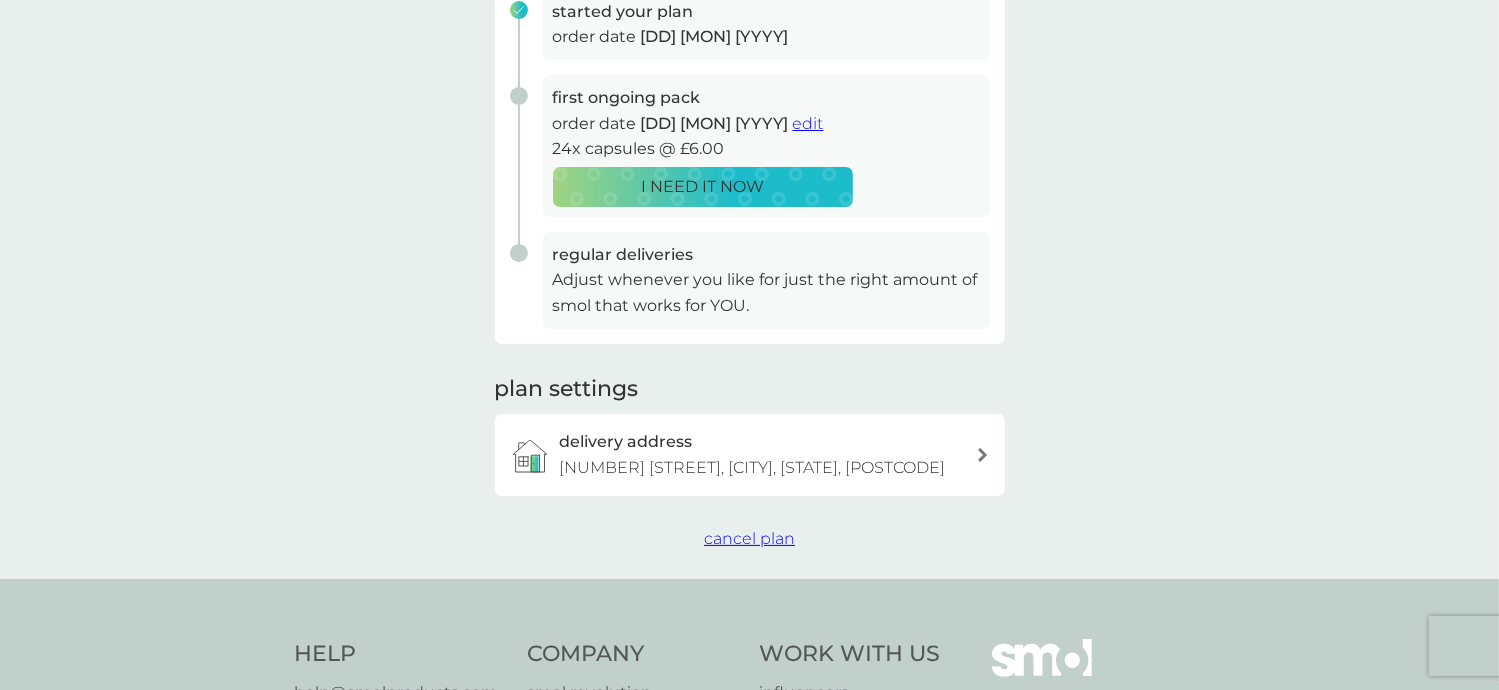 scroll, scrollTop: 400, scrollLeft: 0, axis: vertical 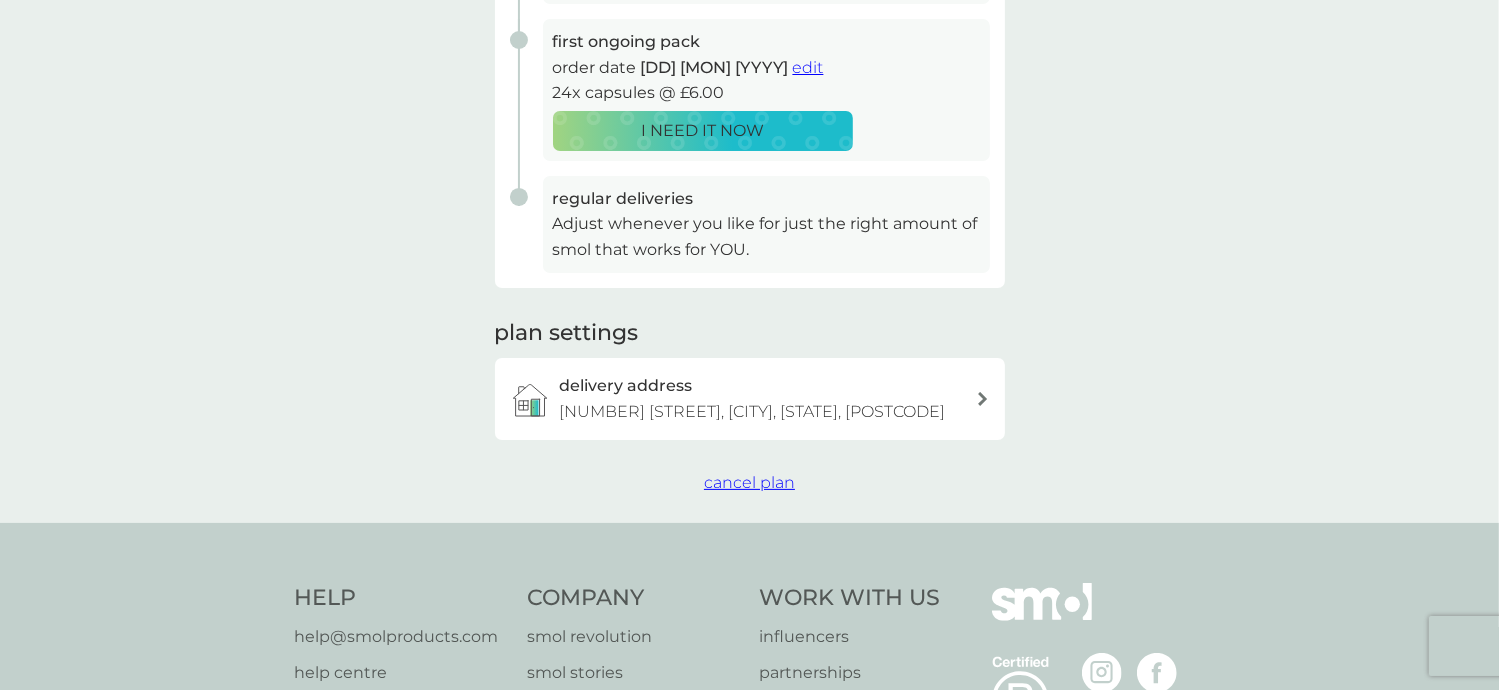 click on "cancel plan" at bounding box center (749, 482) 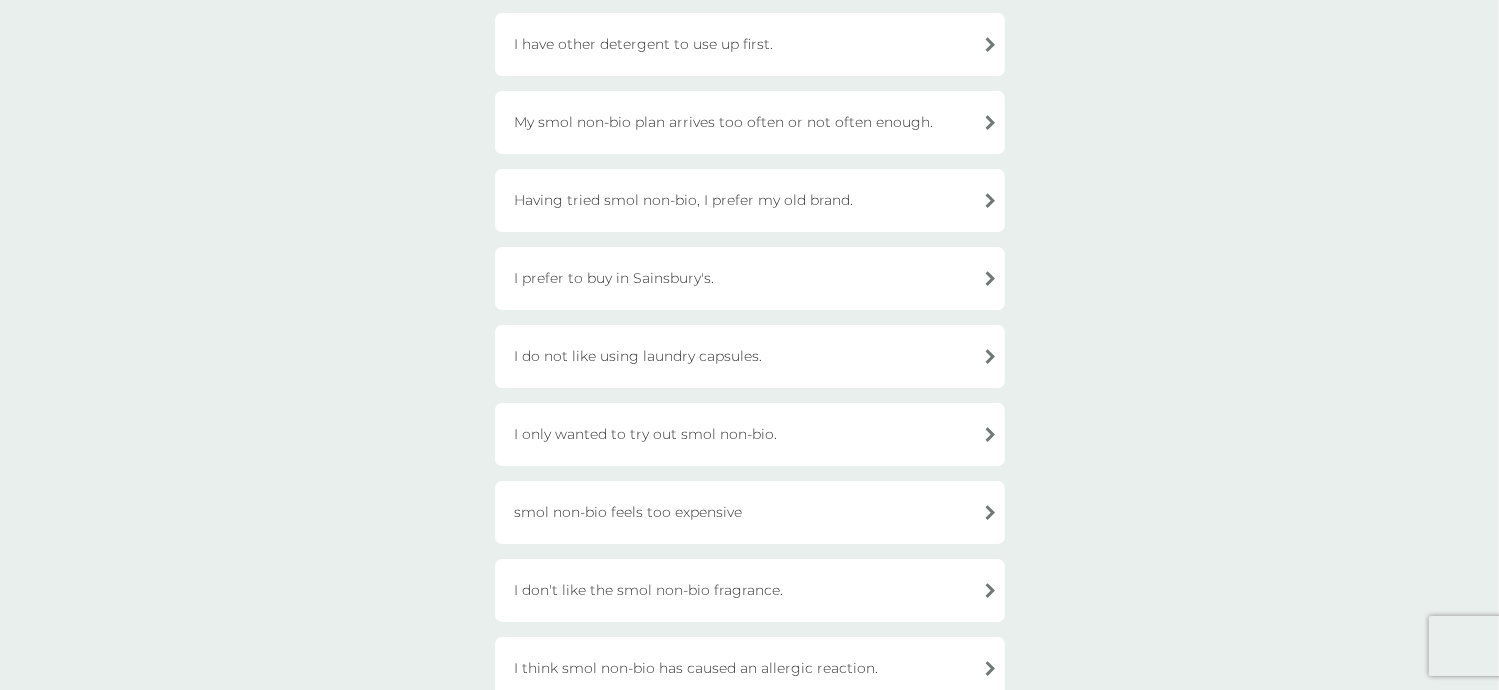 scroll, scrollTop: 300, scrollLeft: 0, axis: vertical 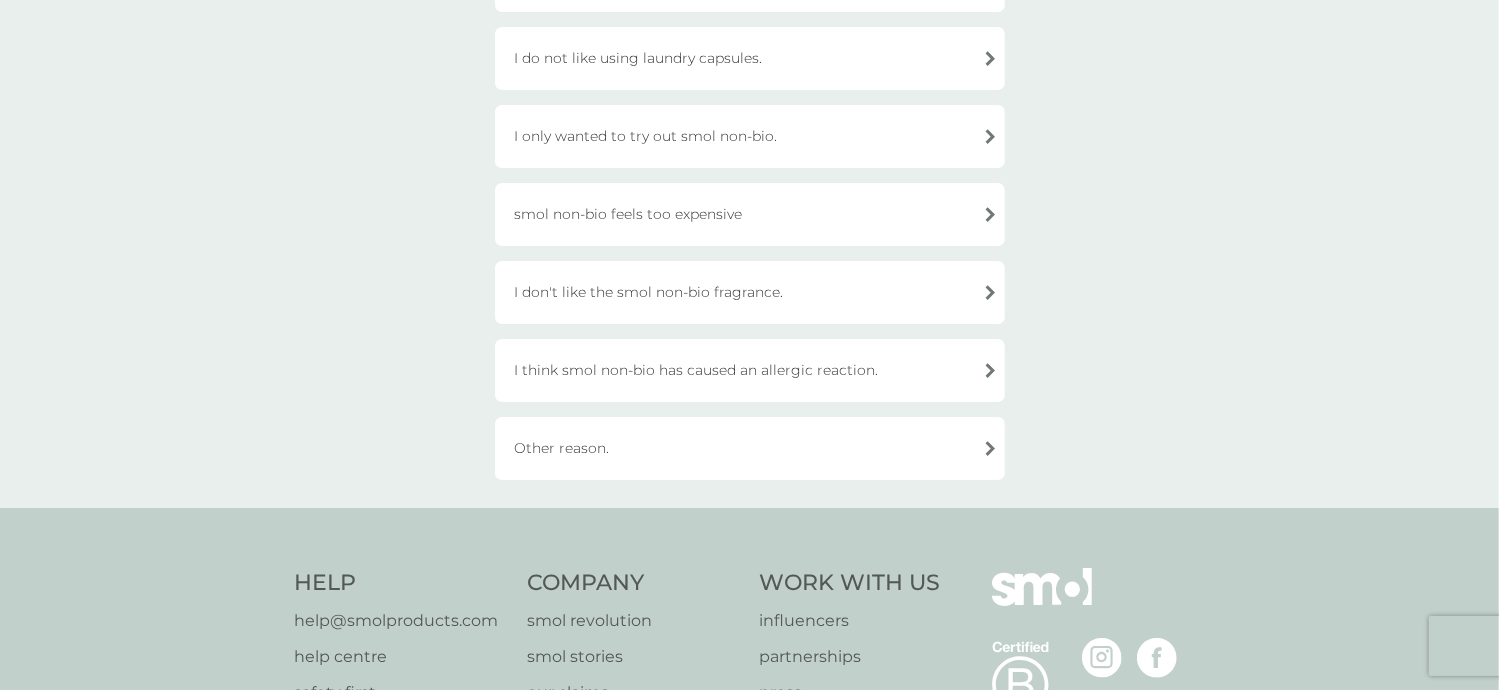 click on "Other reason." at bounding box center [750, 448] 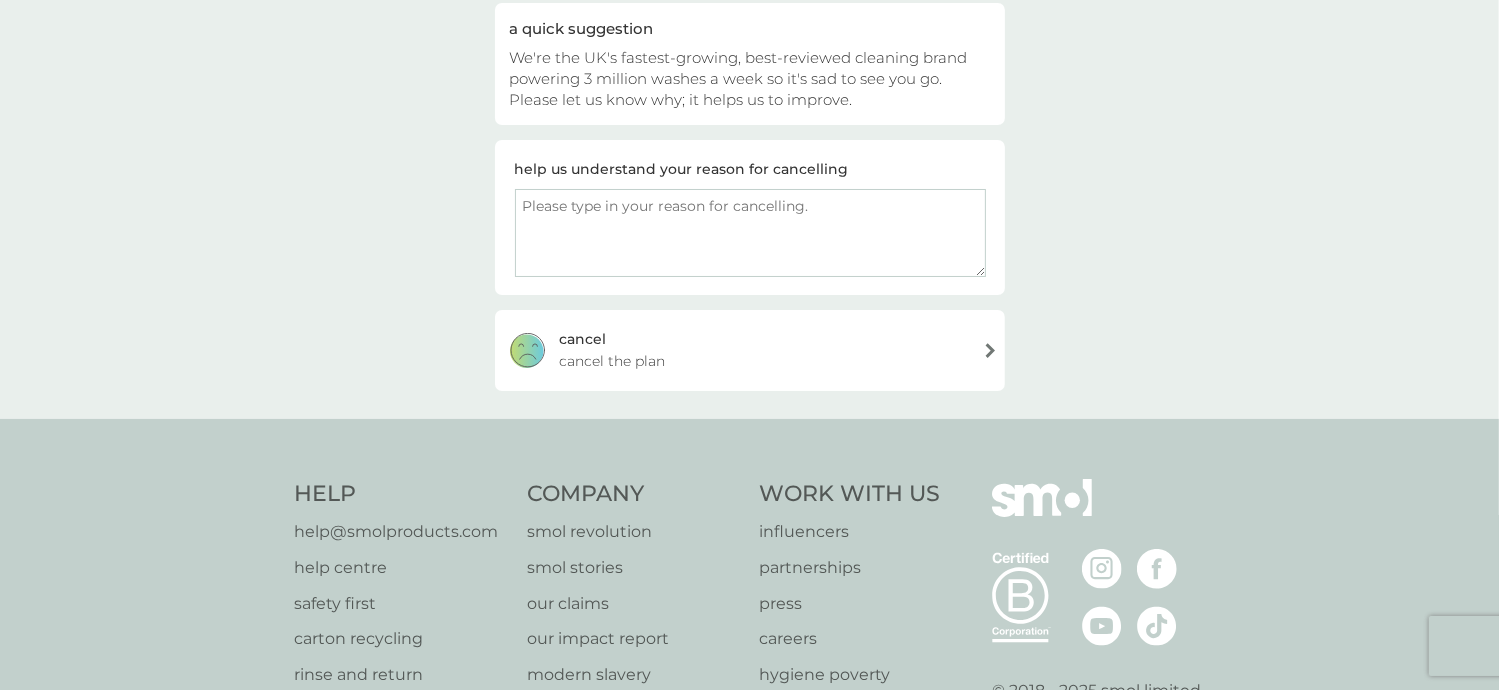 scroll, scrollTop: 184, scrollLeft: 0, axis: vertical 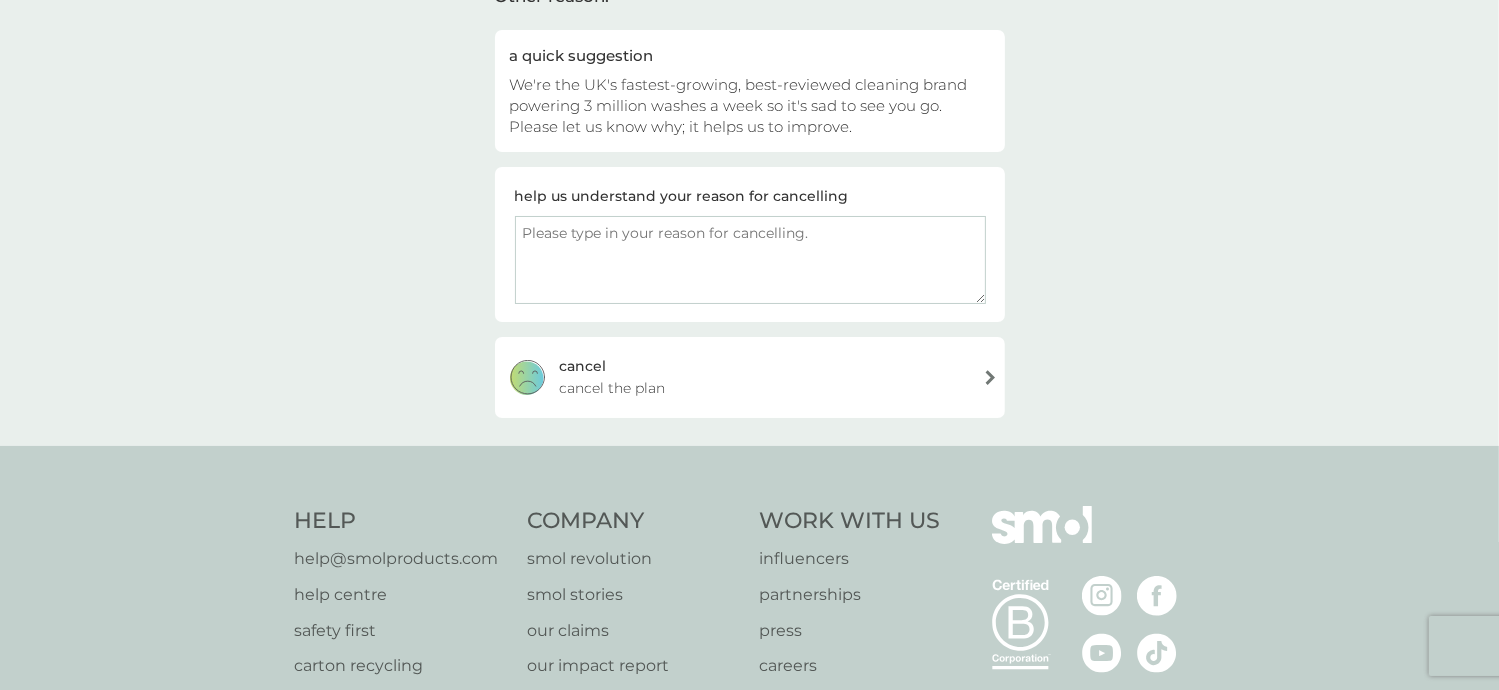 click at bounding box center [750, 260] 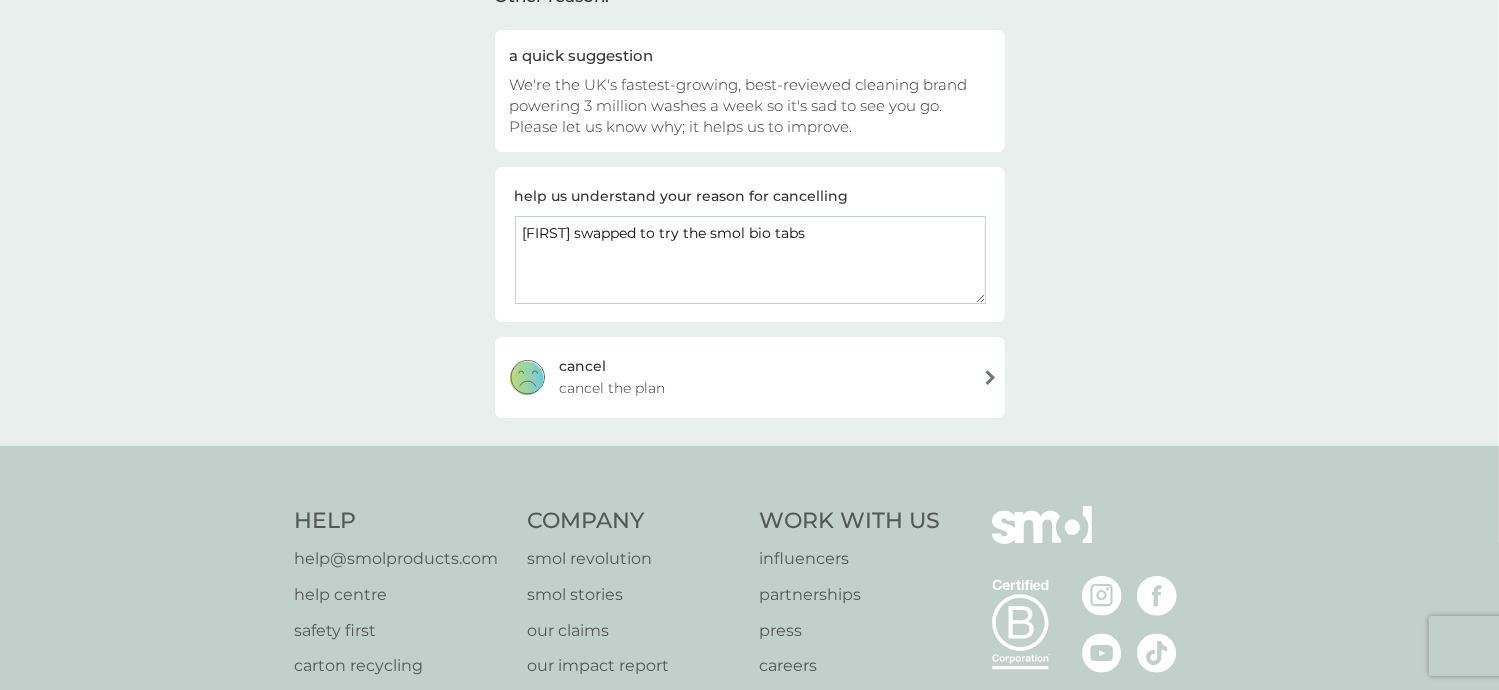 click on "Ive swapped to try the smol bio tabs" at bounding box center (750, 260) 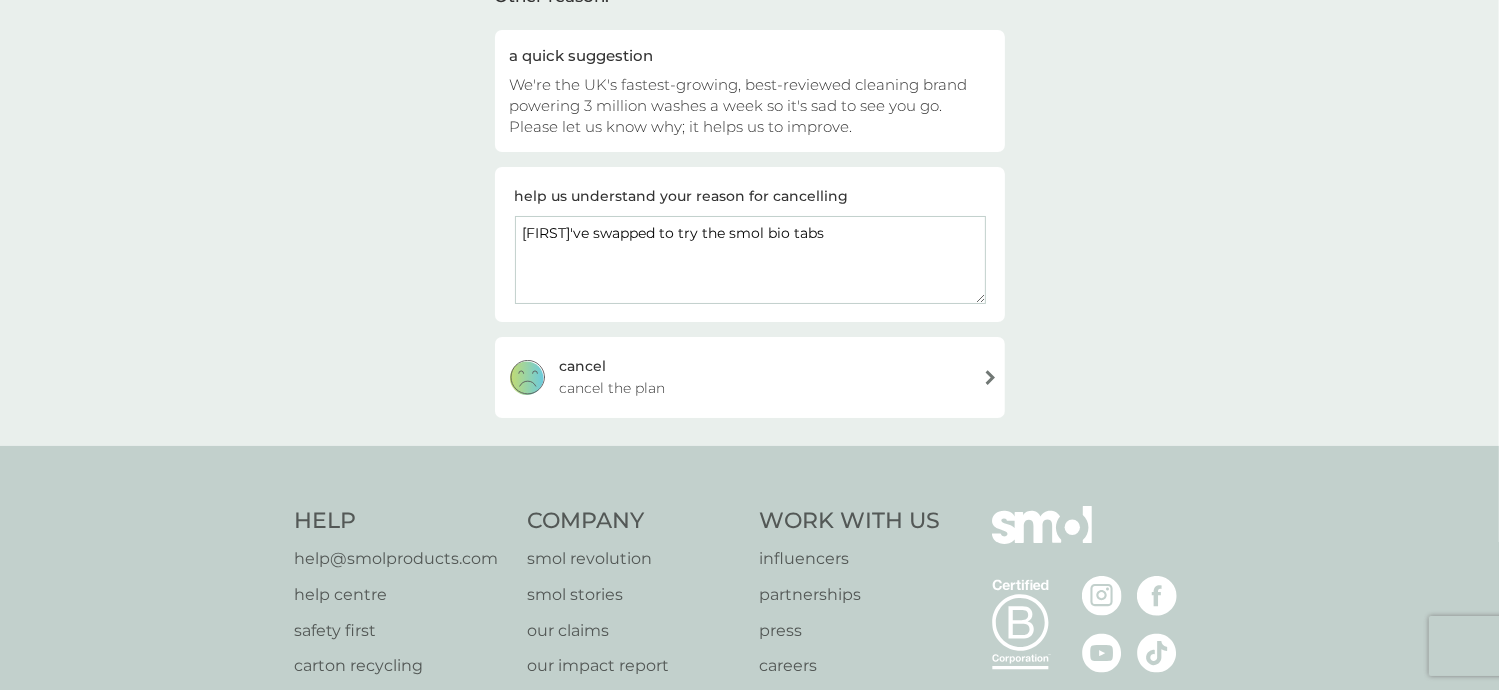 scroll, scrollTop: 284, scrollLeft: 0, axis: vertical 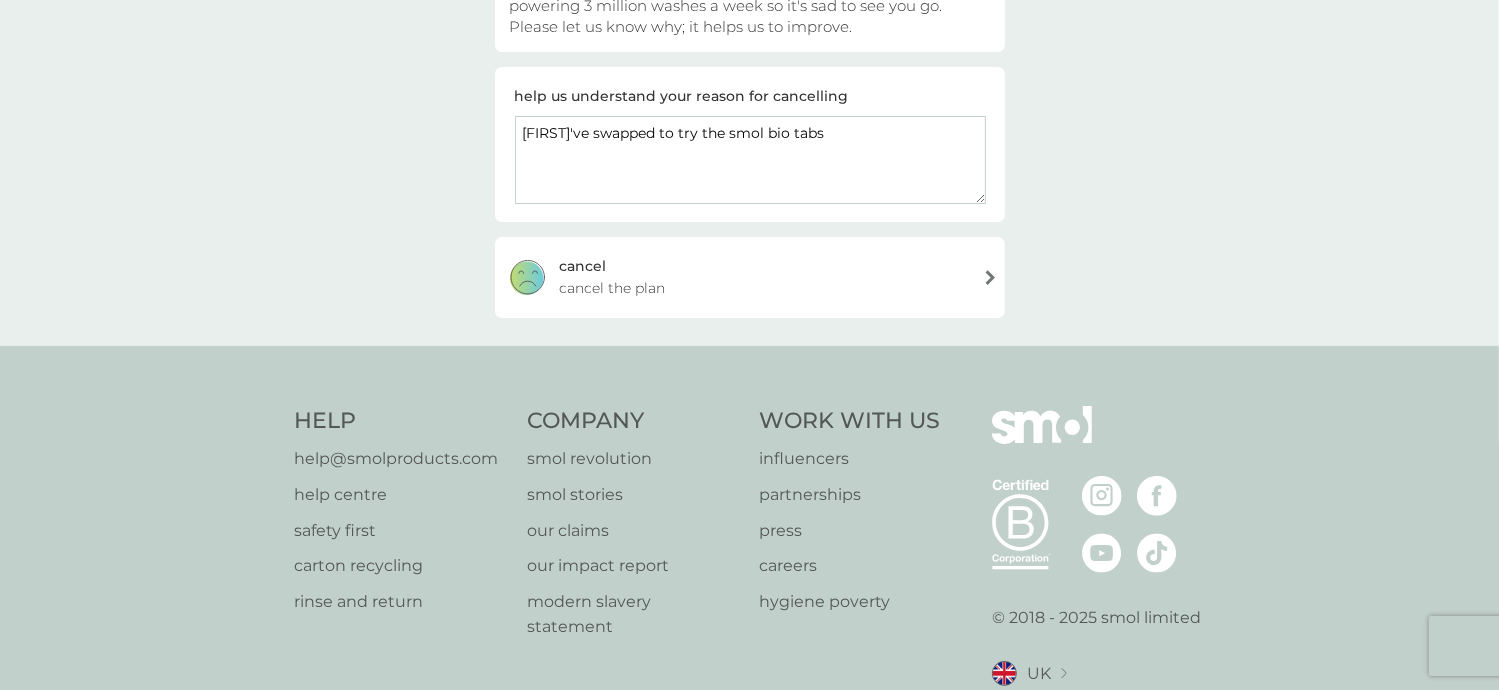 type on "I've swapped to try the smol bio tabs" 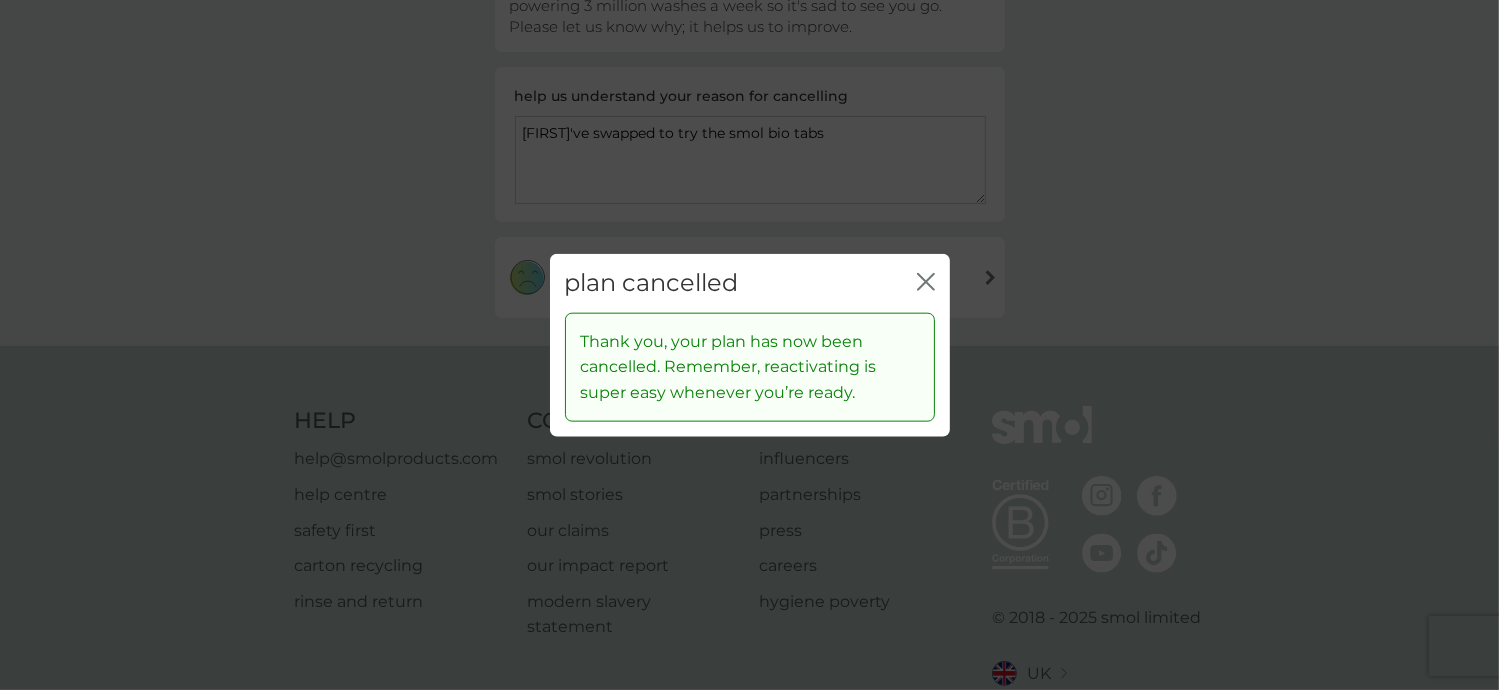 click on "close" 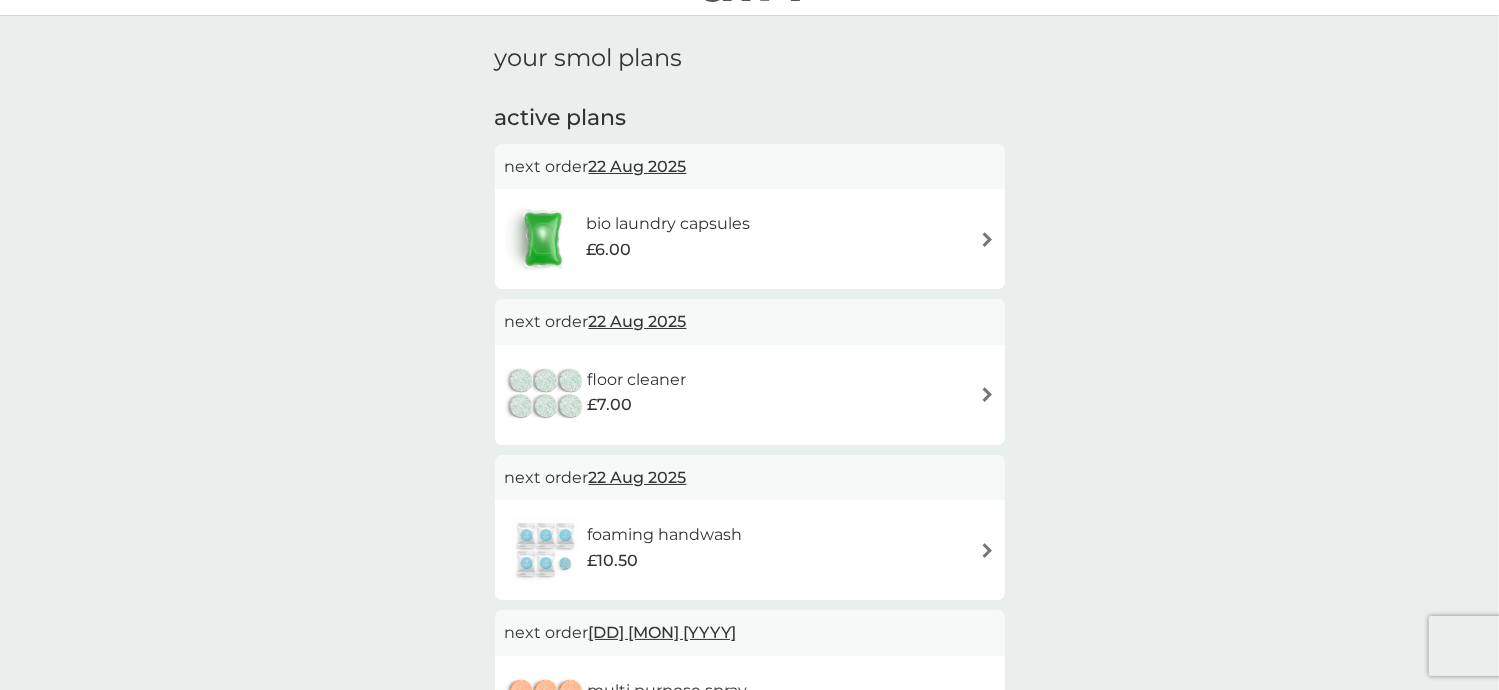 scroll, scrollTop: 0, scrollLeft: 0, axis: both 